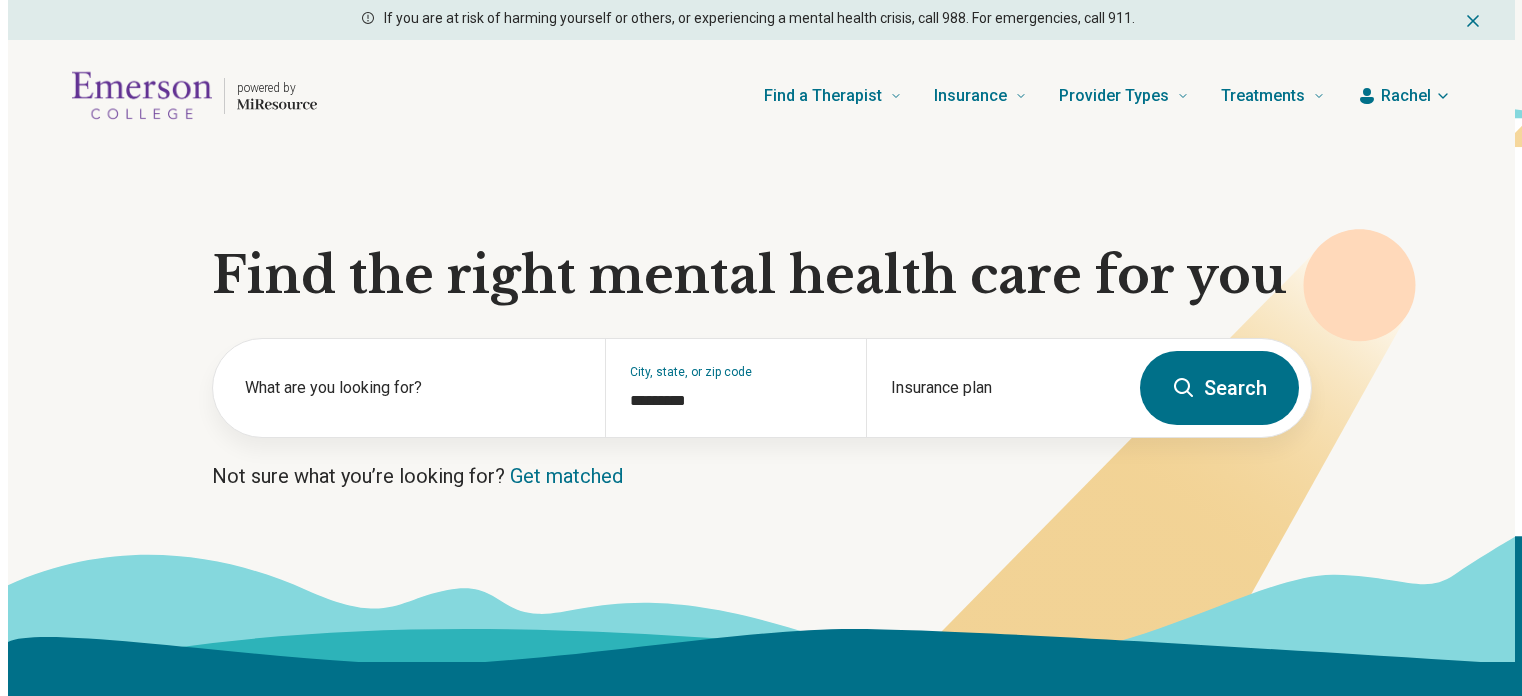 scroll, scrollTop: 0, scrollLeft: 0, axis: both 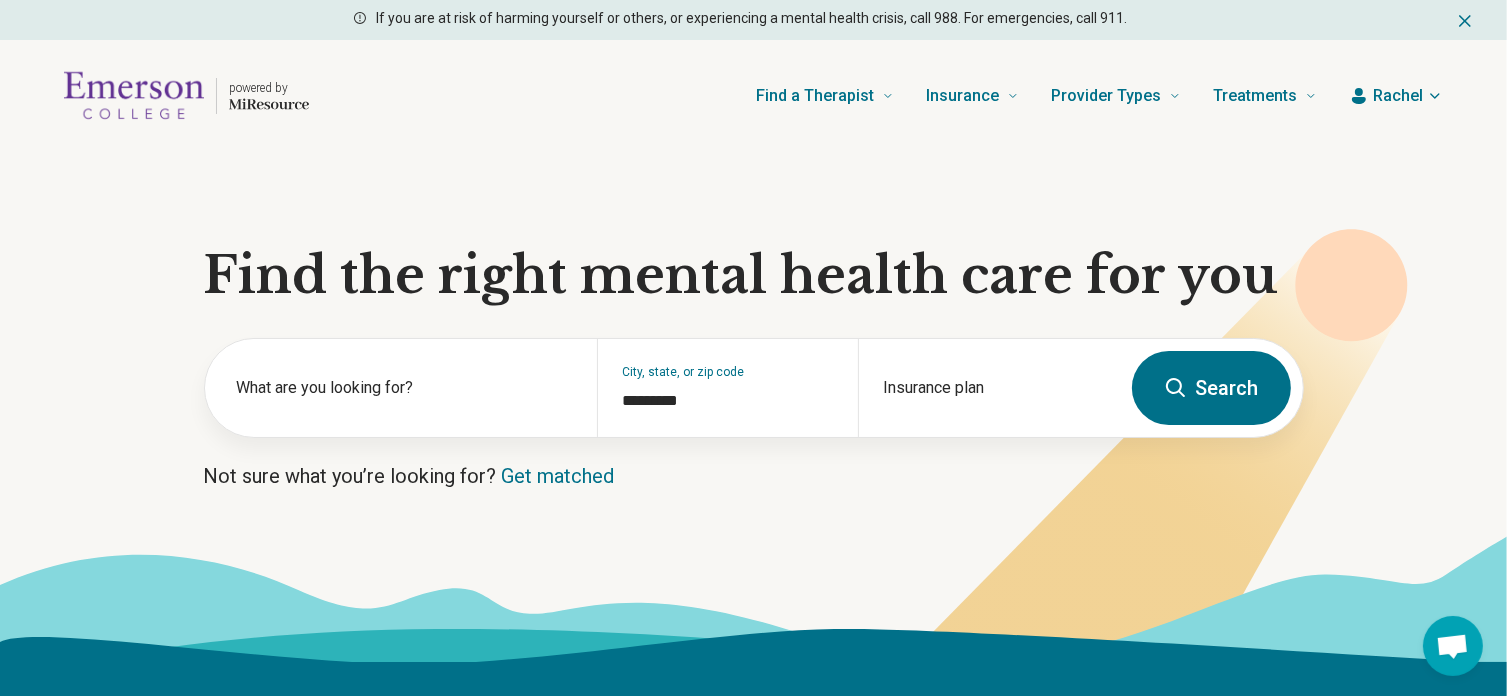 click on "Rachel" at bounding box center (1398, 96) 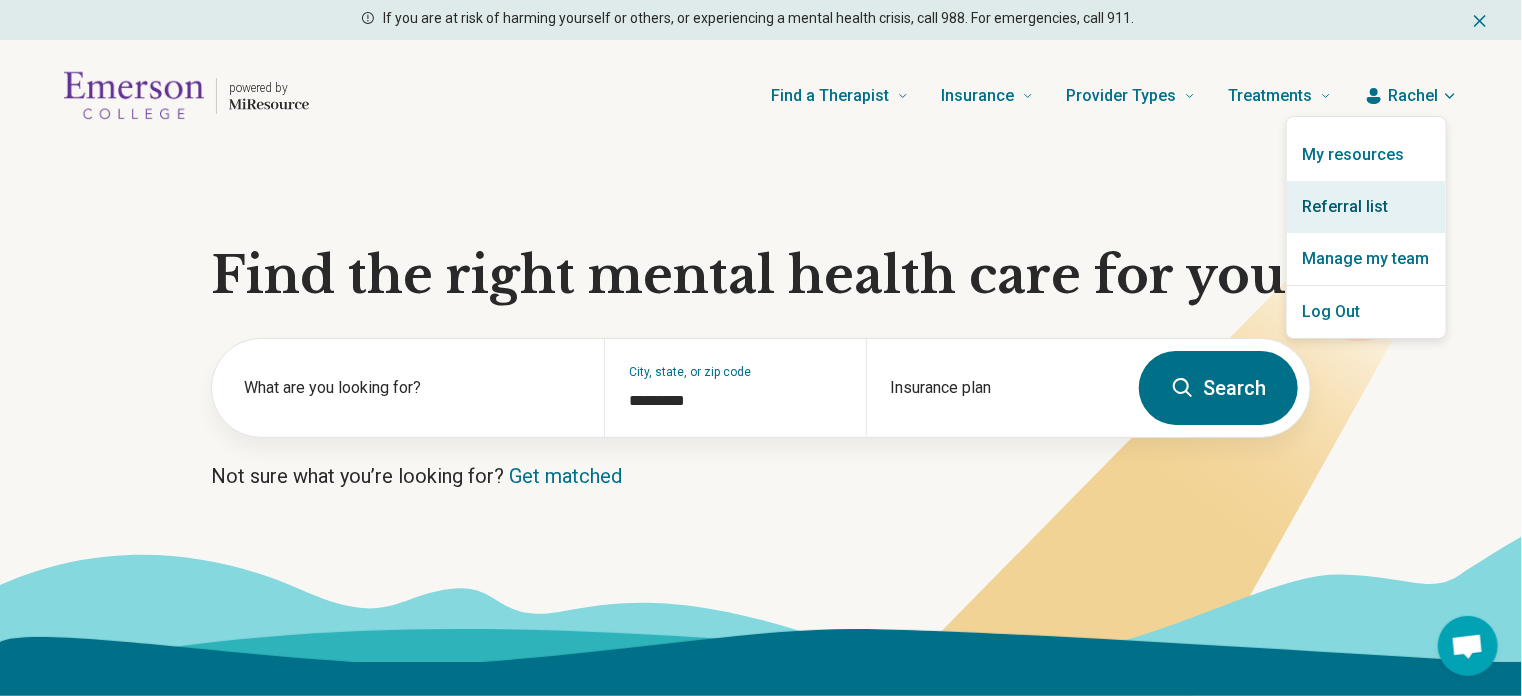 click on "Referral list" at bounding box center [1366, 207] 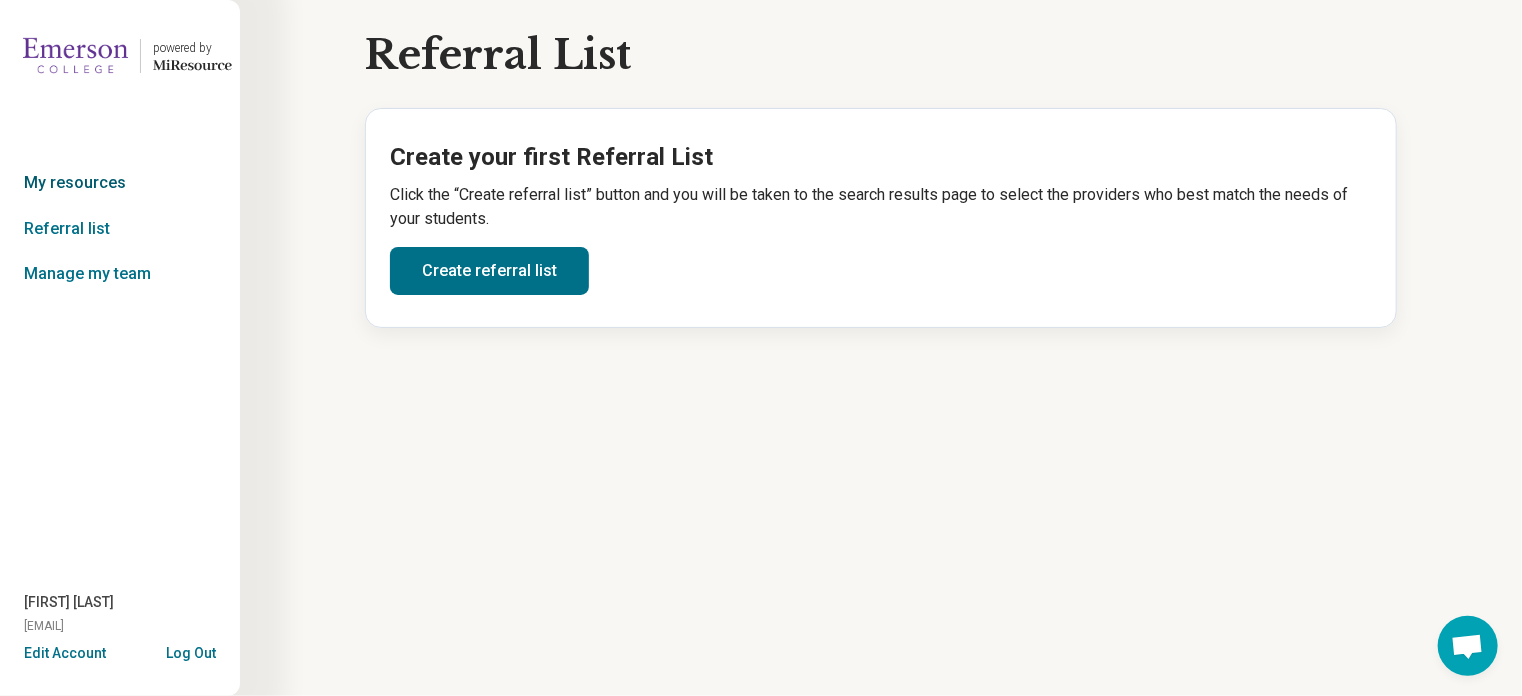 click on "My resources" at bounding box center (120, 183) 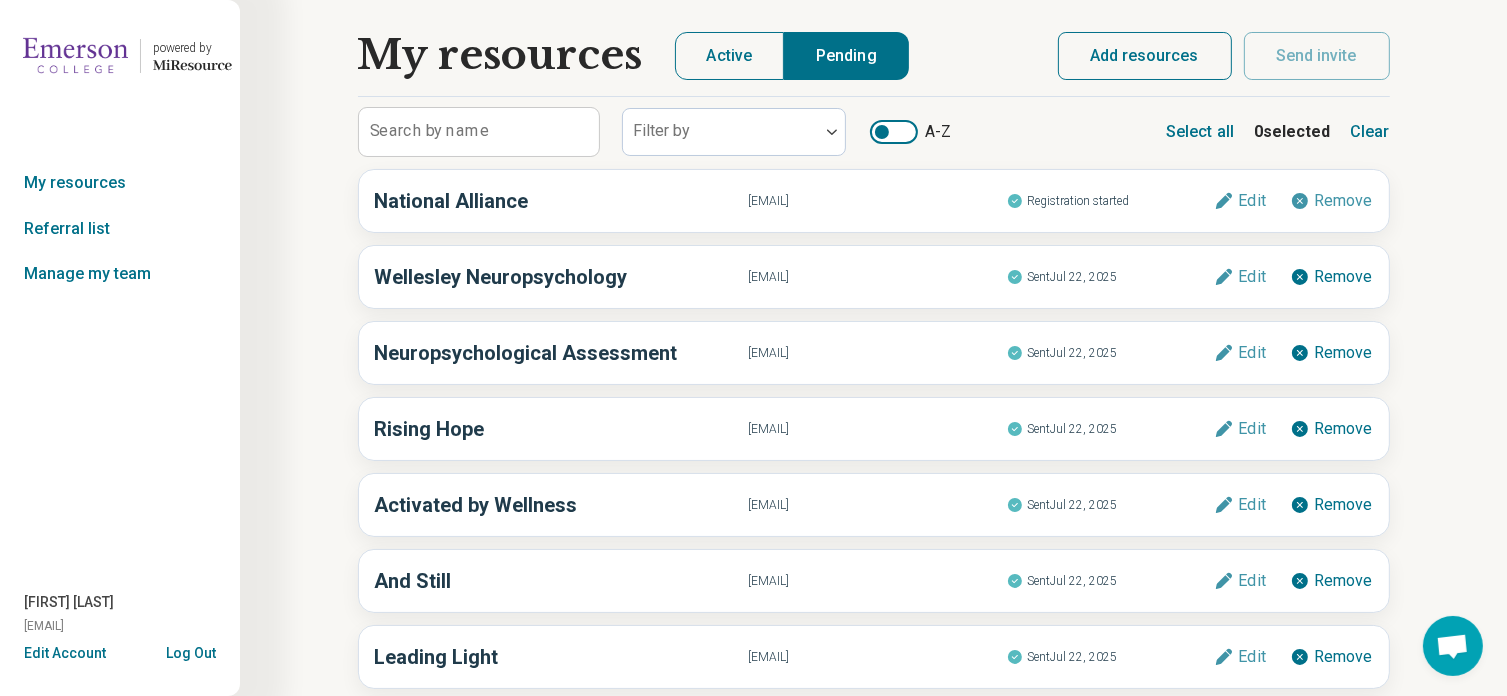drag, startPoint x: 1161, startPoint y: 95, endPoint x: 1173, endPoint y: 38, distance: 58.249462 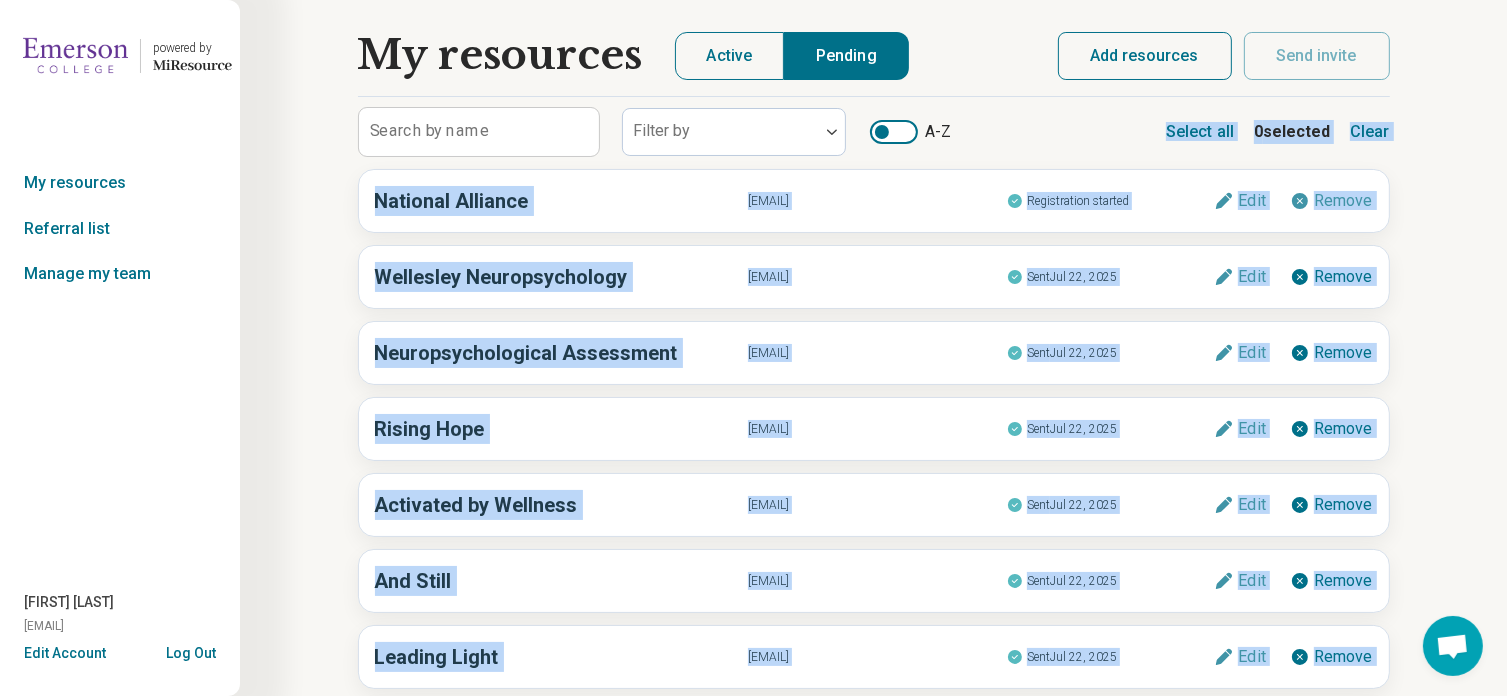 click on "Add resources" at bounding box center [1145, 56] 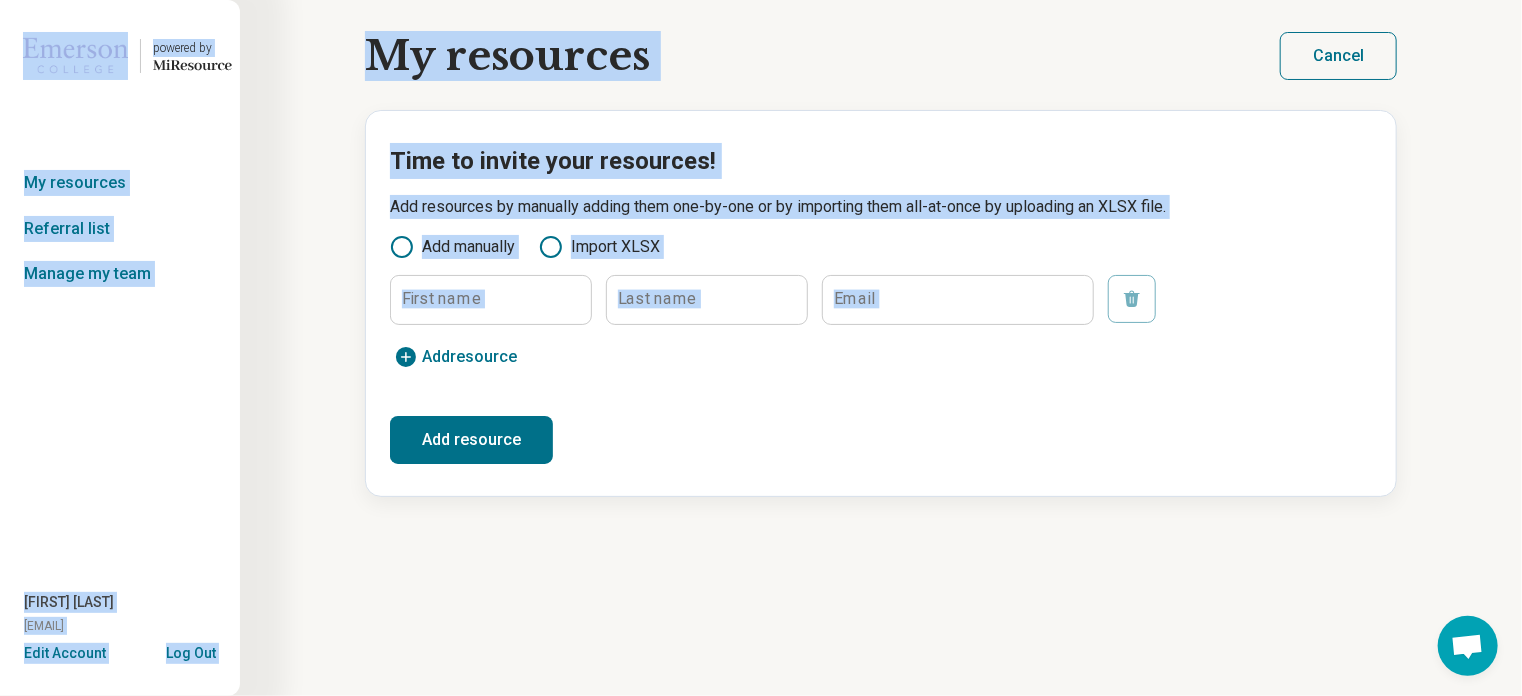 click on "First name Last name Email Remove Add  resource Add  resource Add resource" at bounding box center (881, 369) 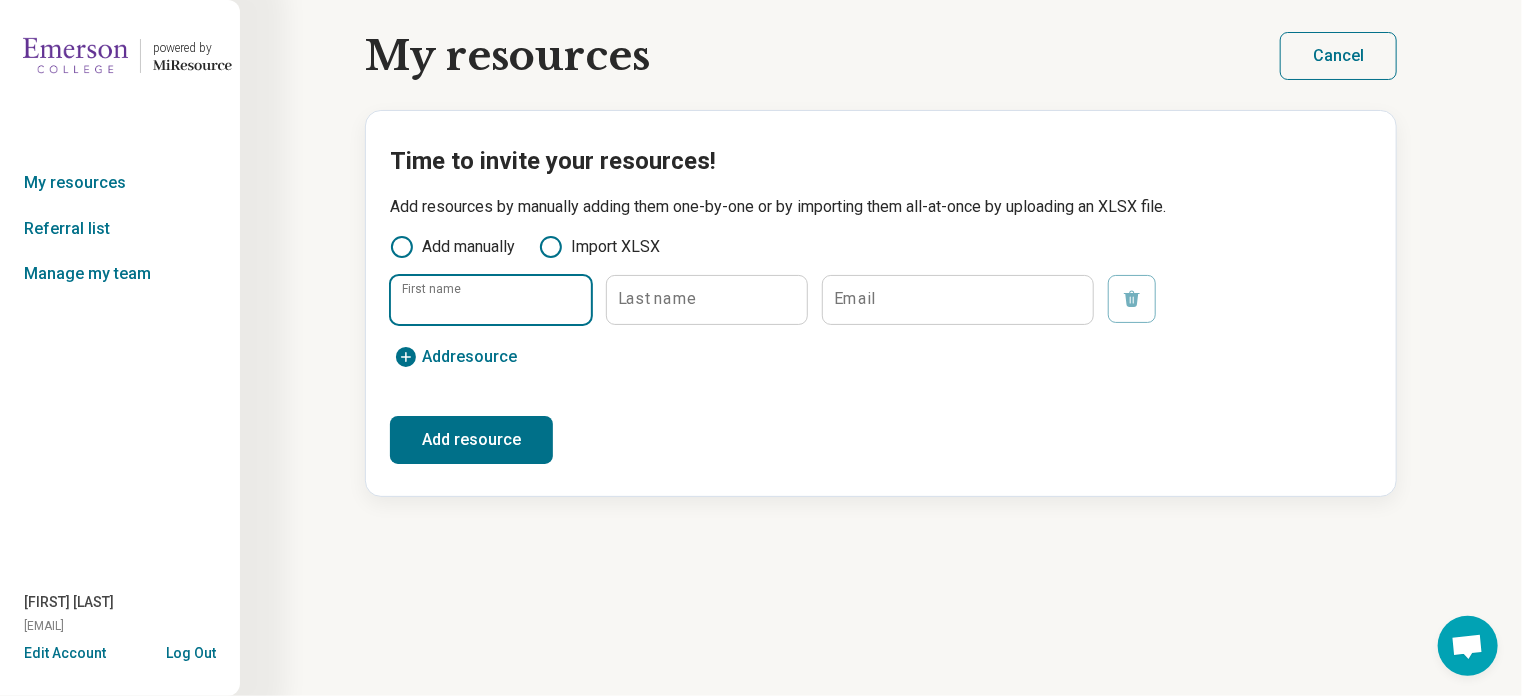 click on "First name" at bounding box center (491, 300) 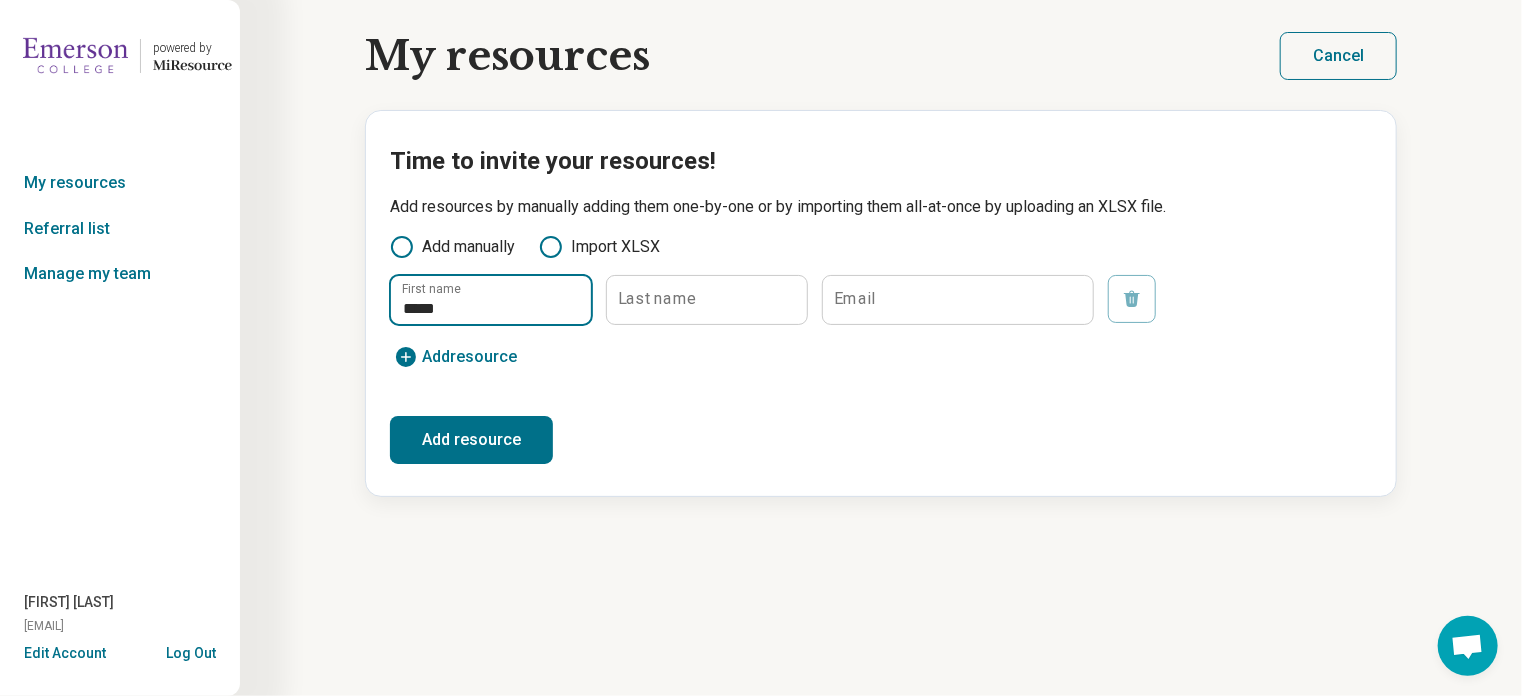 type on "****" 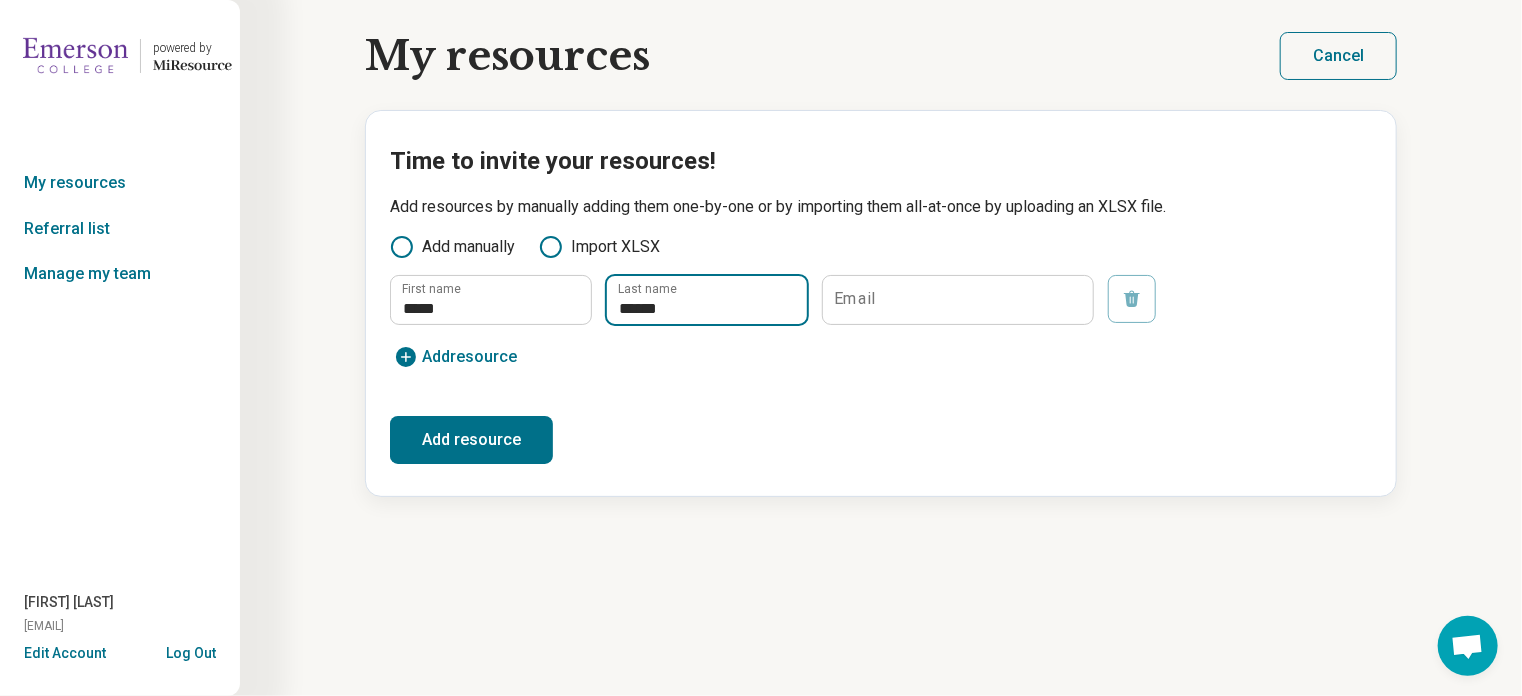 type on "******" 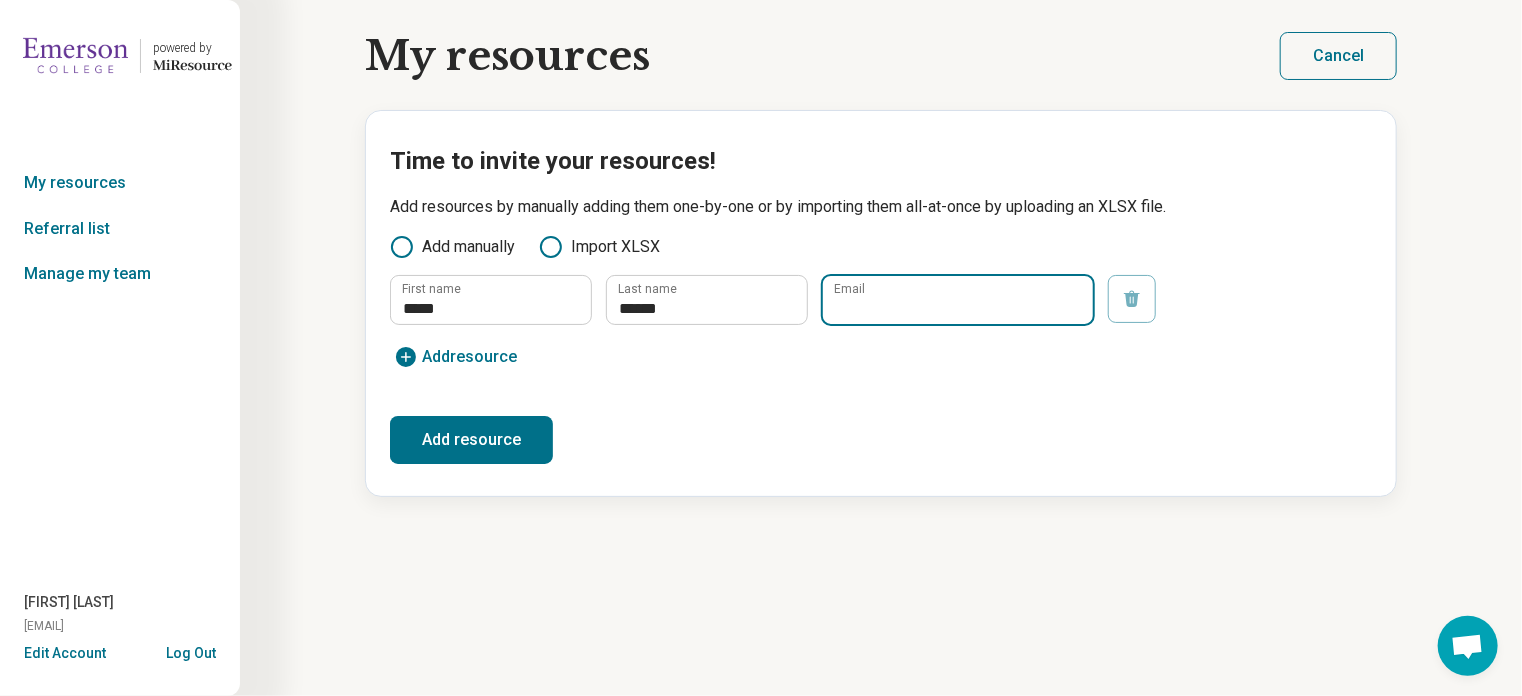 click on "Email" at bounding box center [958, 300] 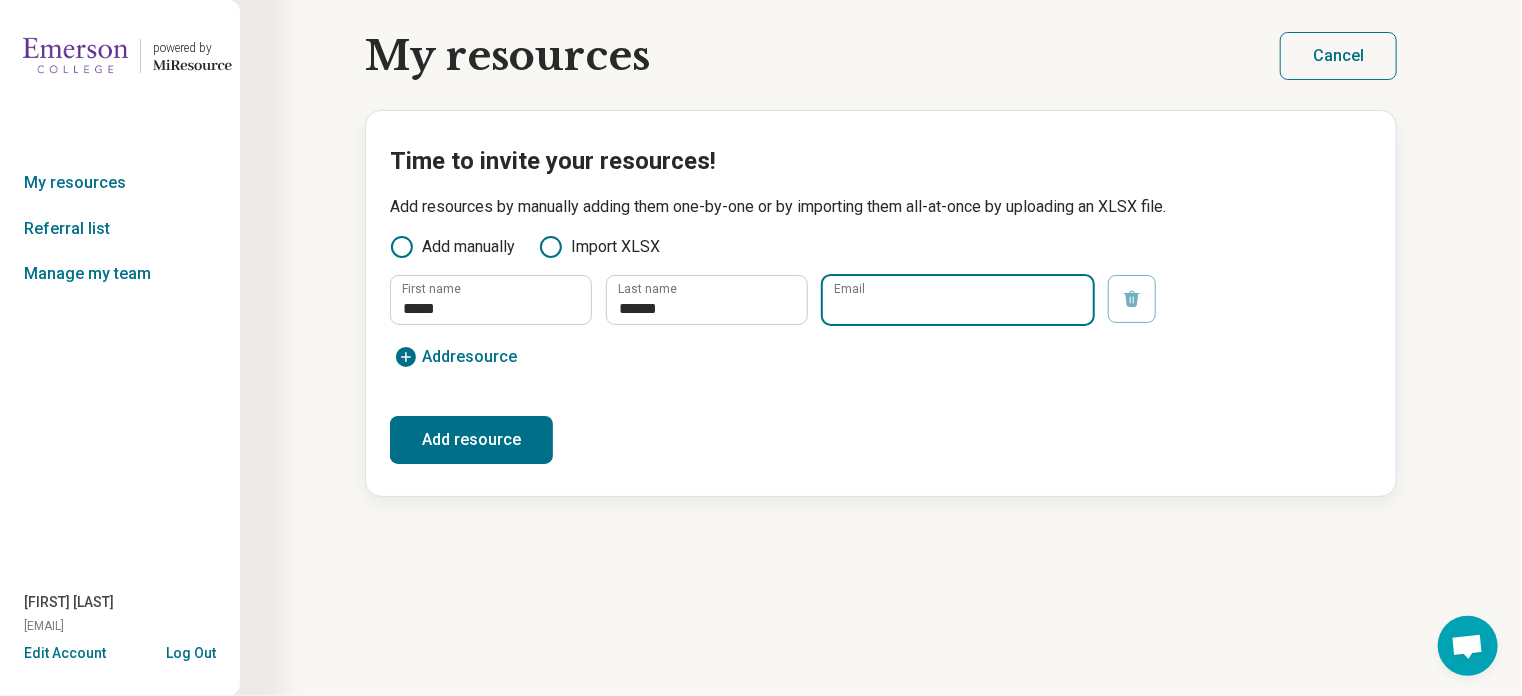 paste on "**********" 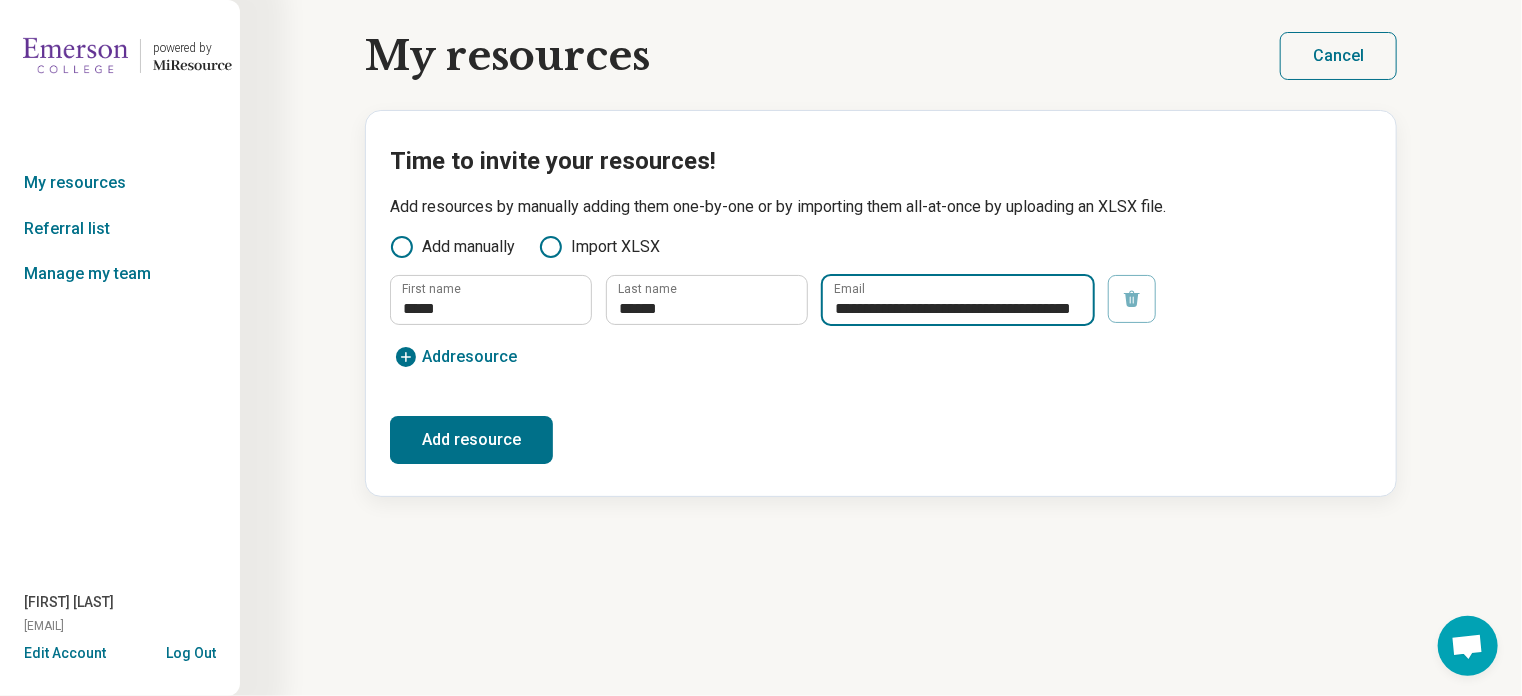 scroll, scrollTop: 0, scrollLeft: 49, axis: horizontal 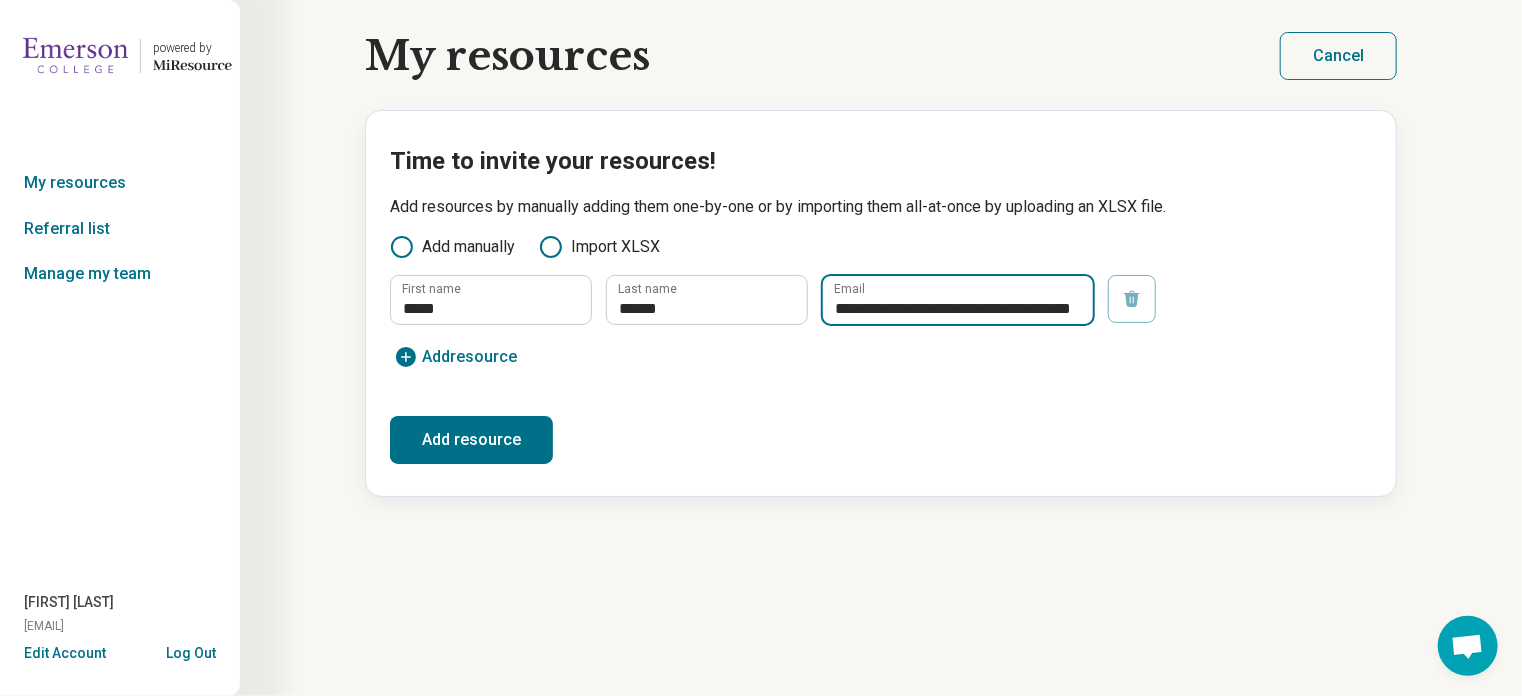 type on "**********" 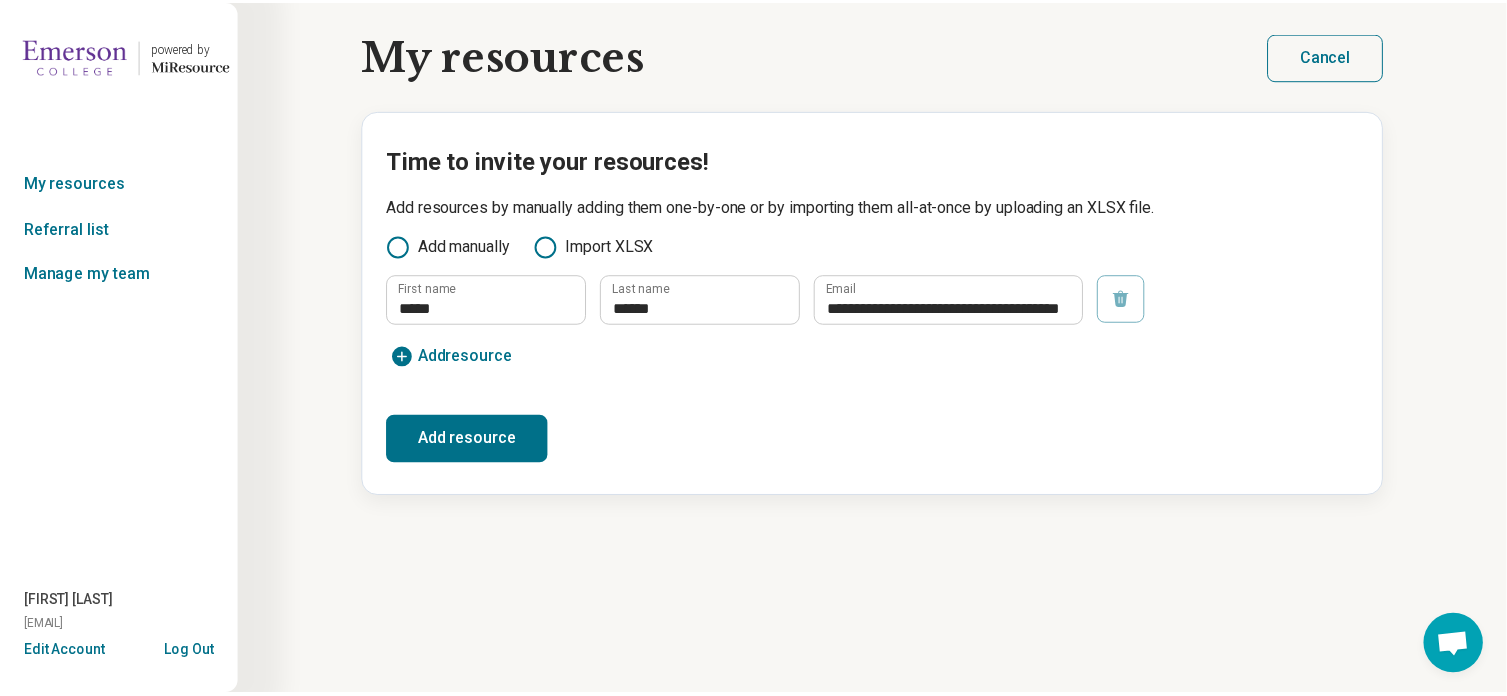 scroll, scrollTop: 0, scrollLeft: 0, axis: both 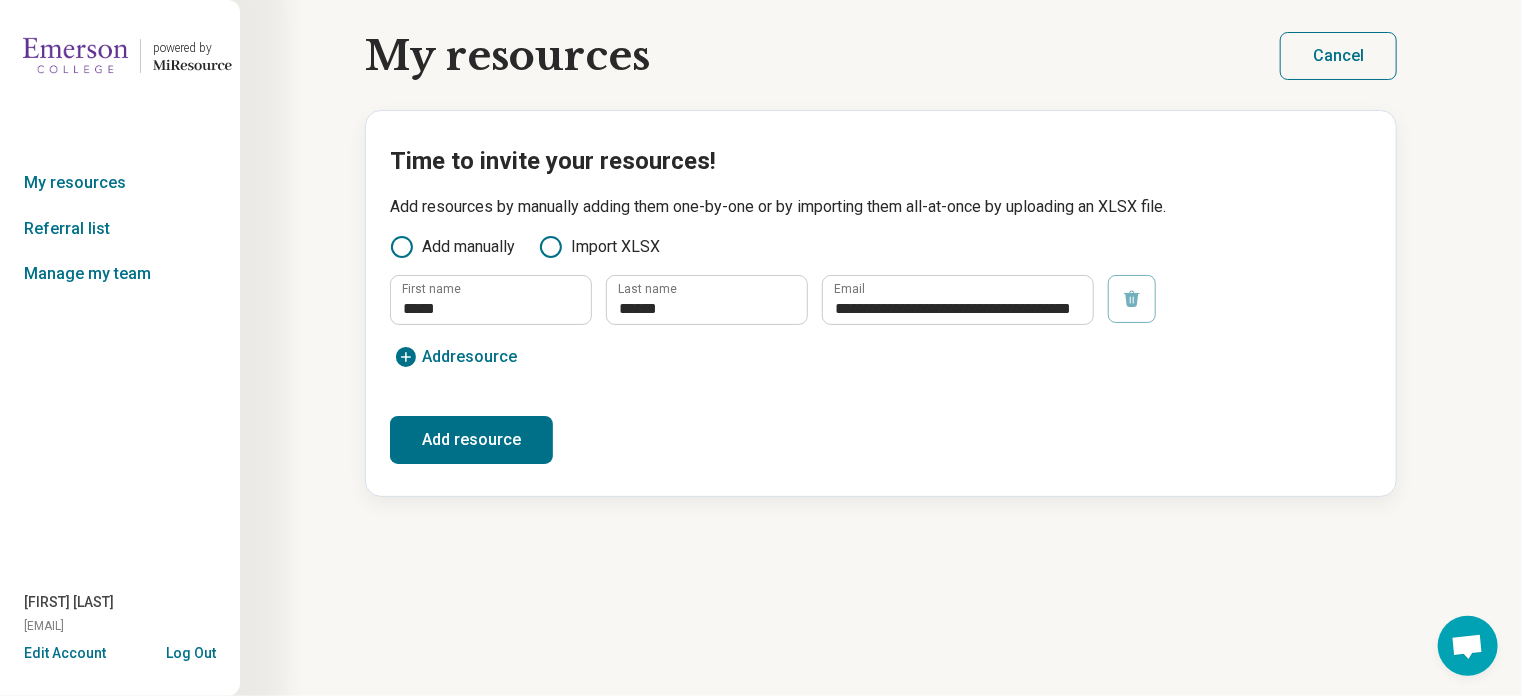 click on "Add resource" at bounding box center [471, 440] 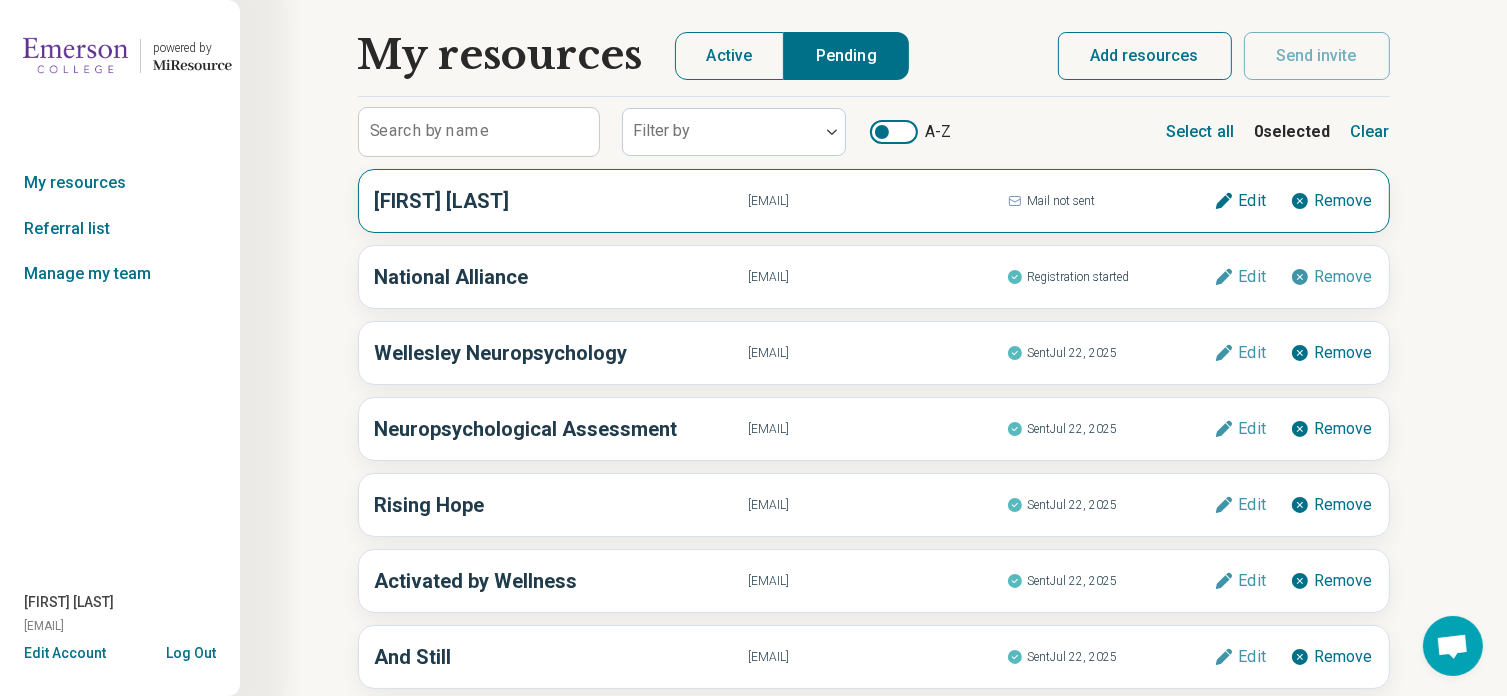 click on "Mail not sent" at bounding box center [1110, 201] 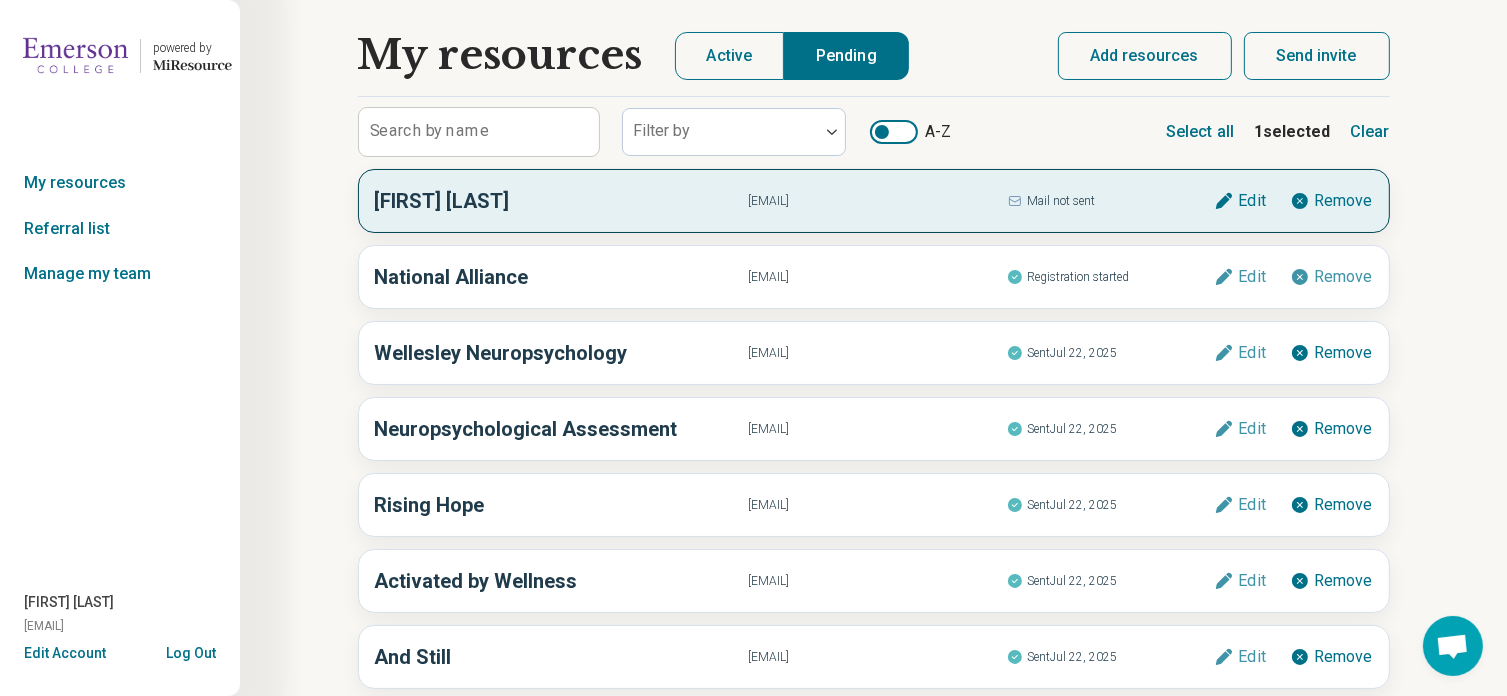 click on "Send invite" at bounding box center (1317, 56) 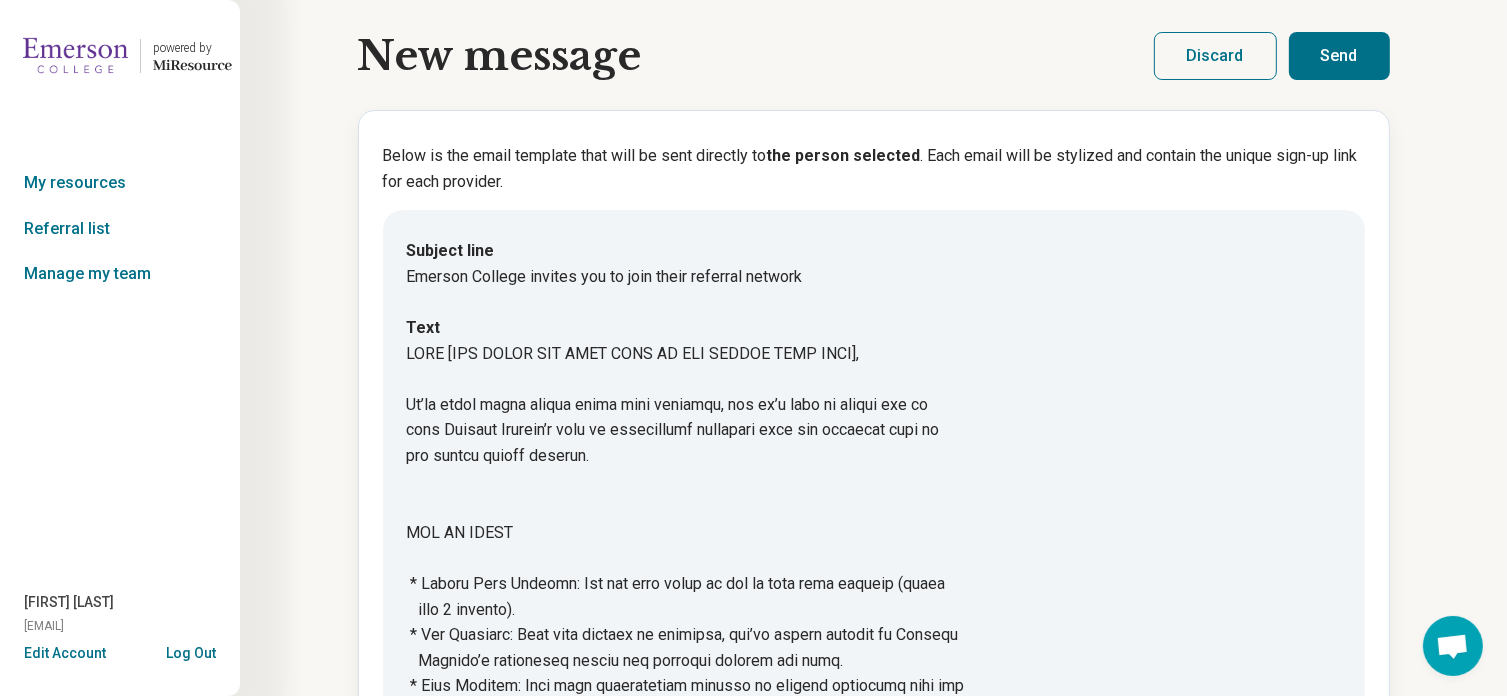 click on "Send" at bounding box center [1339, 56] 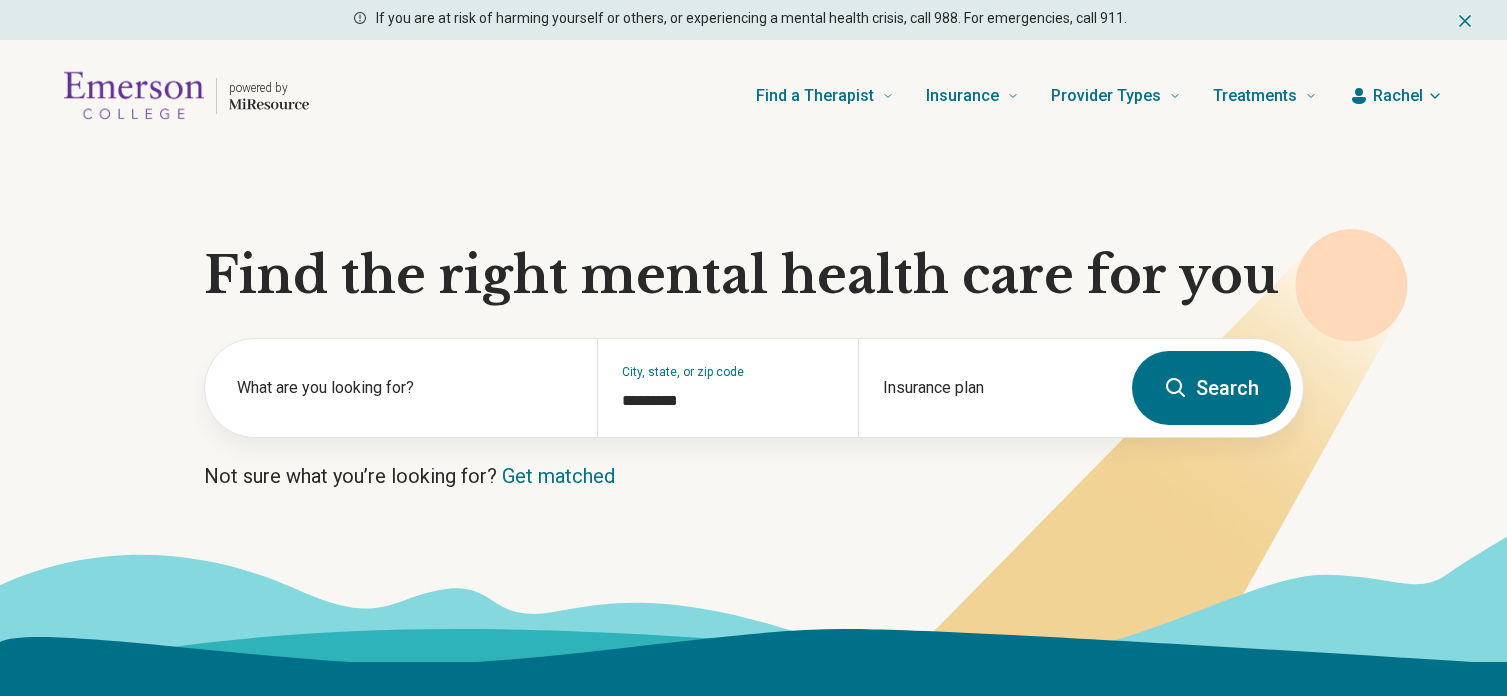 scroll, scrollTop: 0, scrollLeft: 0, axis: both 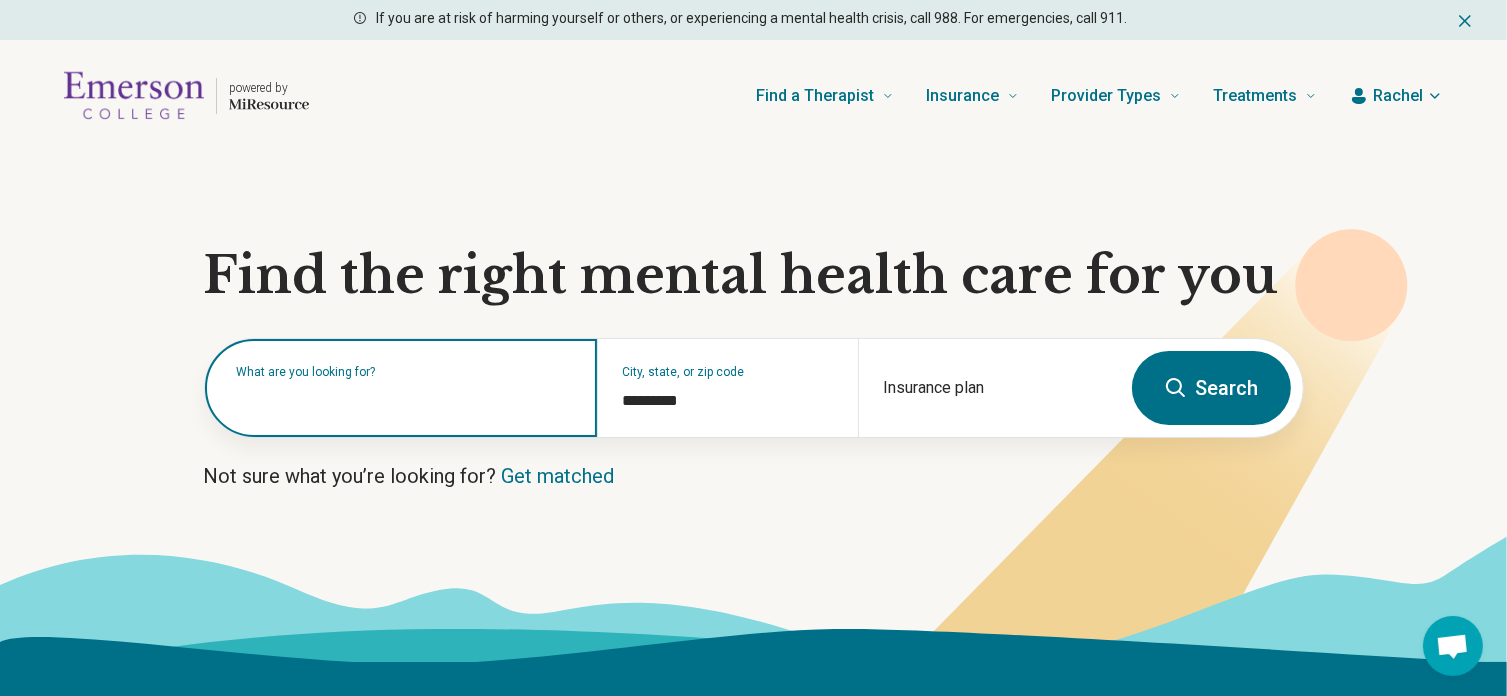 click on "What are you looking for?" at bounding box center (401, 388) 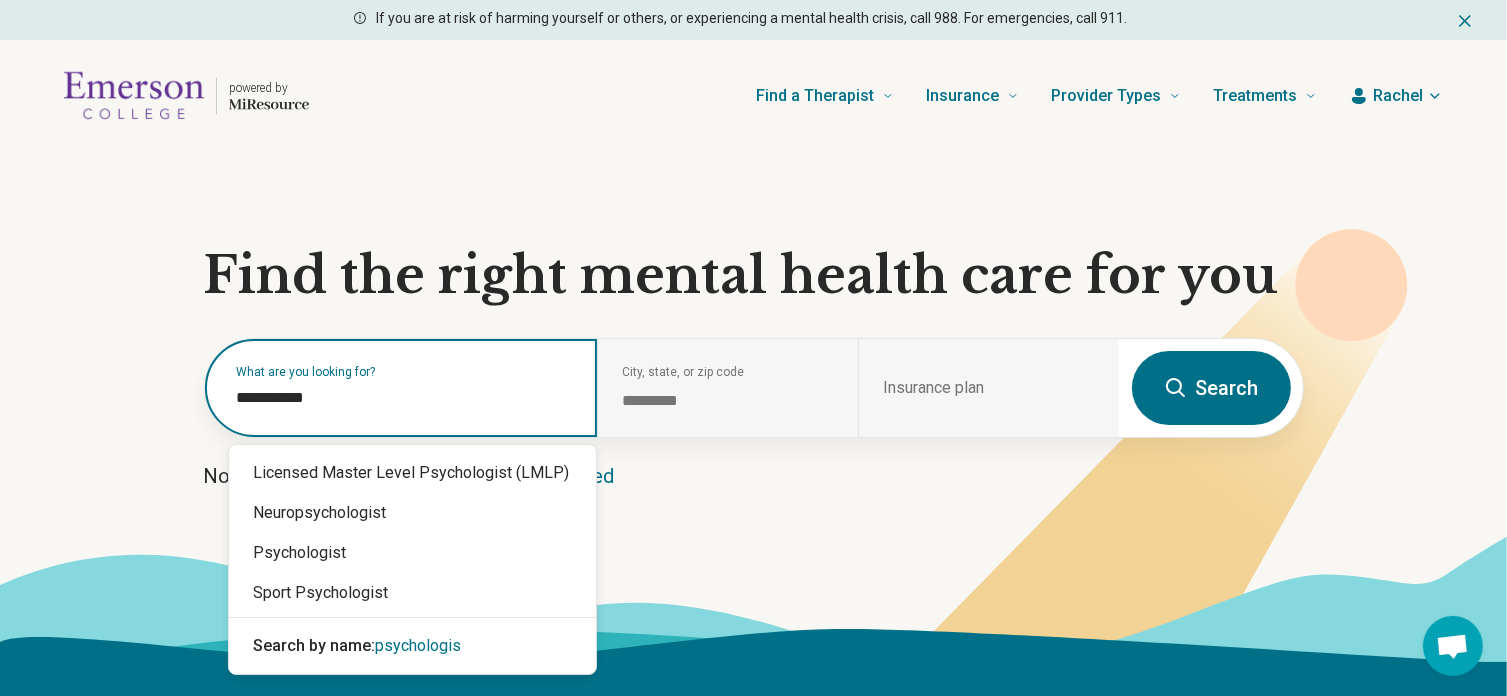 type on "**********" 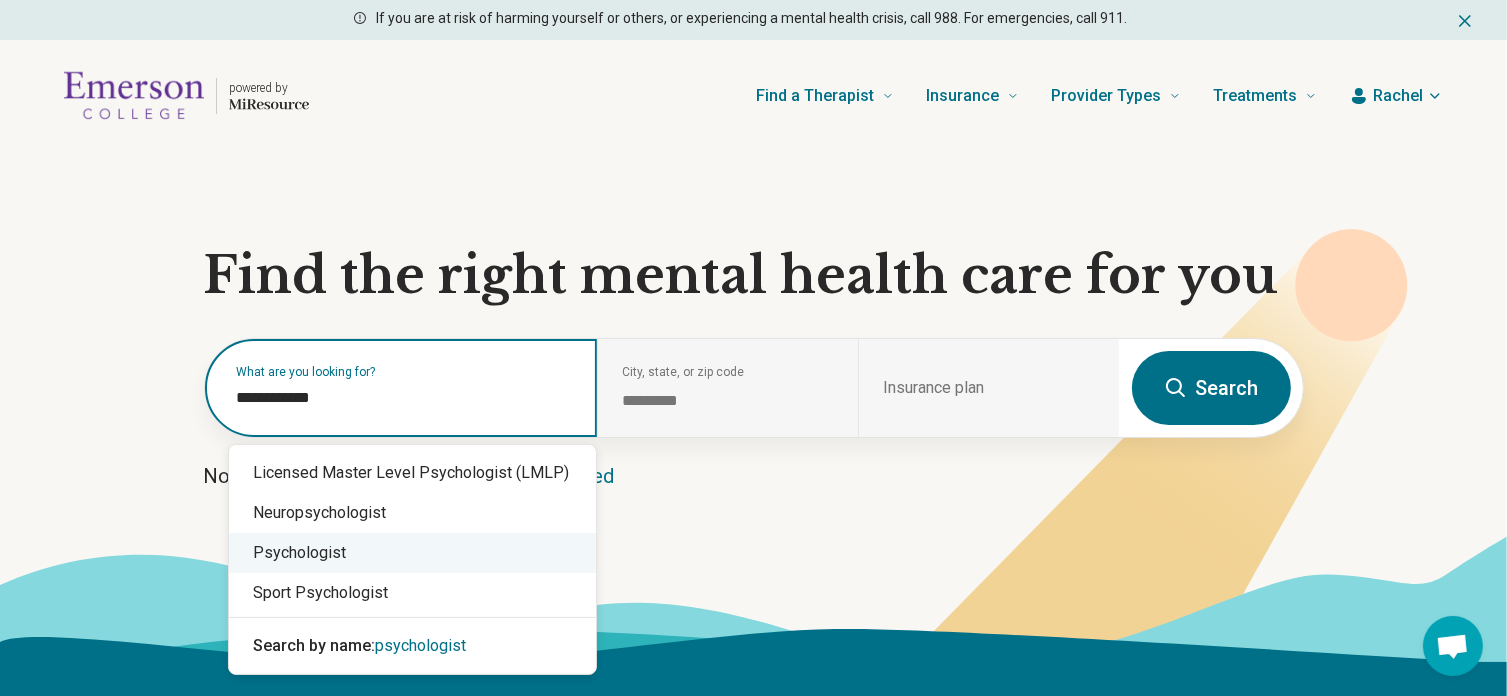 click on "Psychologist" at bounding box center (412, 553) 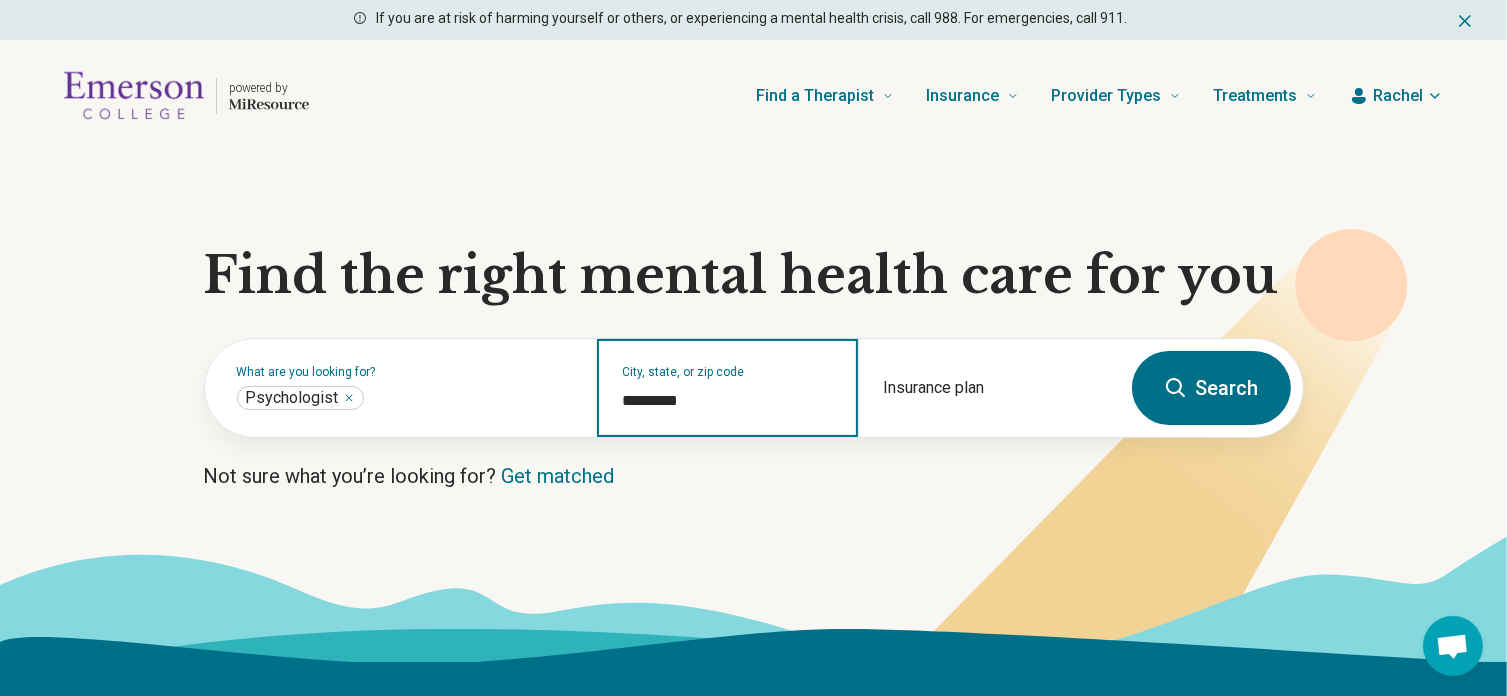 click on "*********" at bounding box center (728, 401) 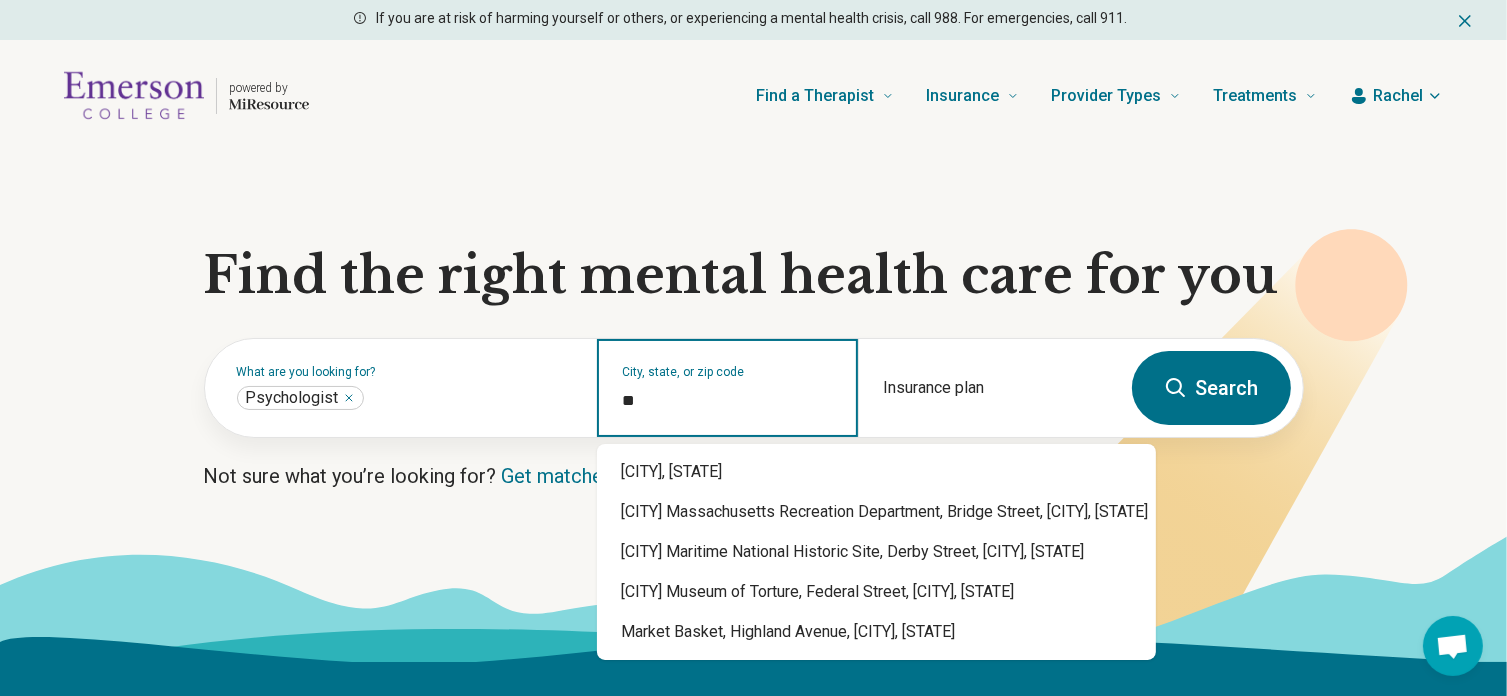 type on "*" 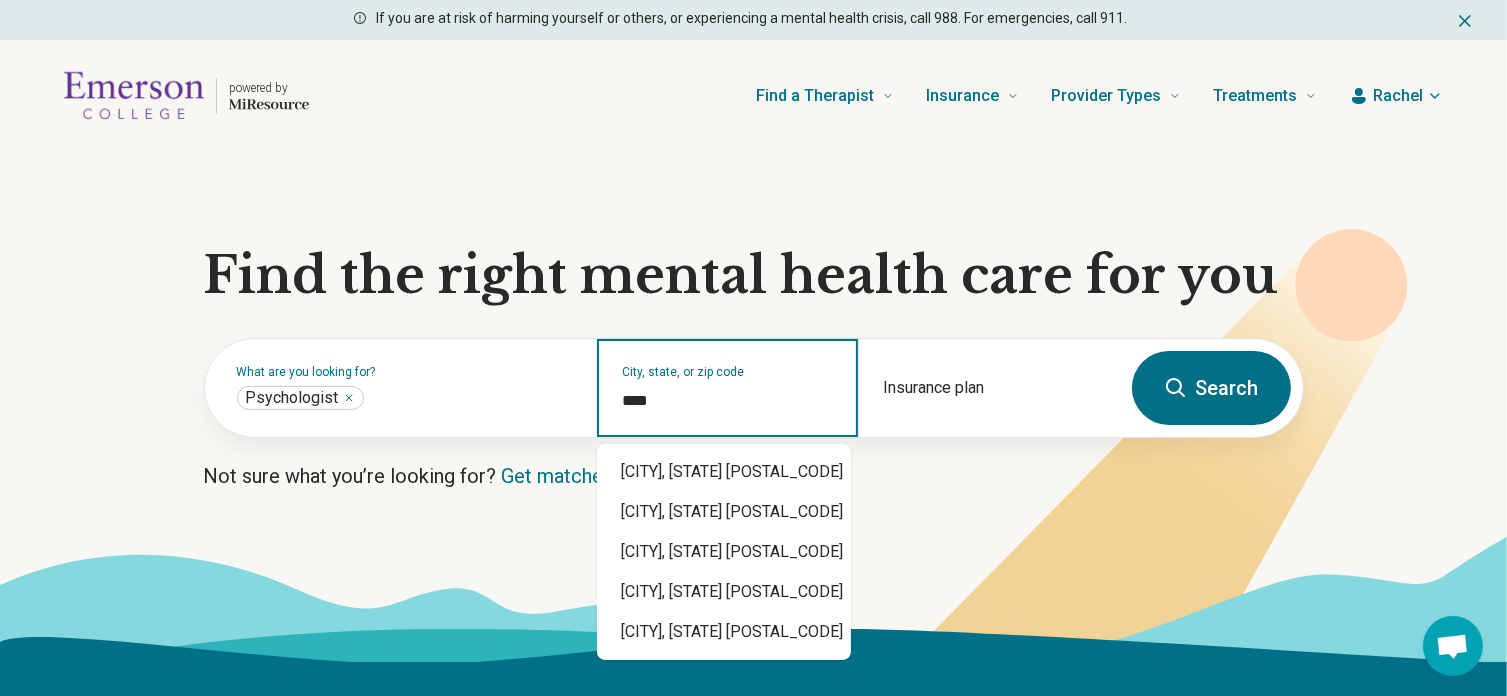 type on "*****" 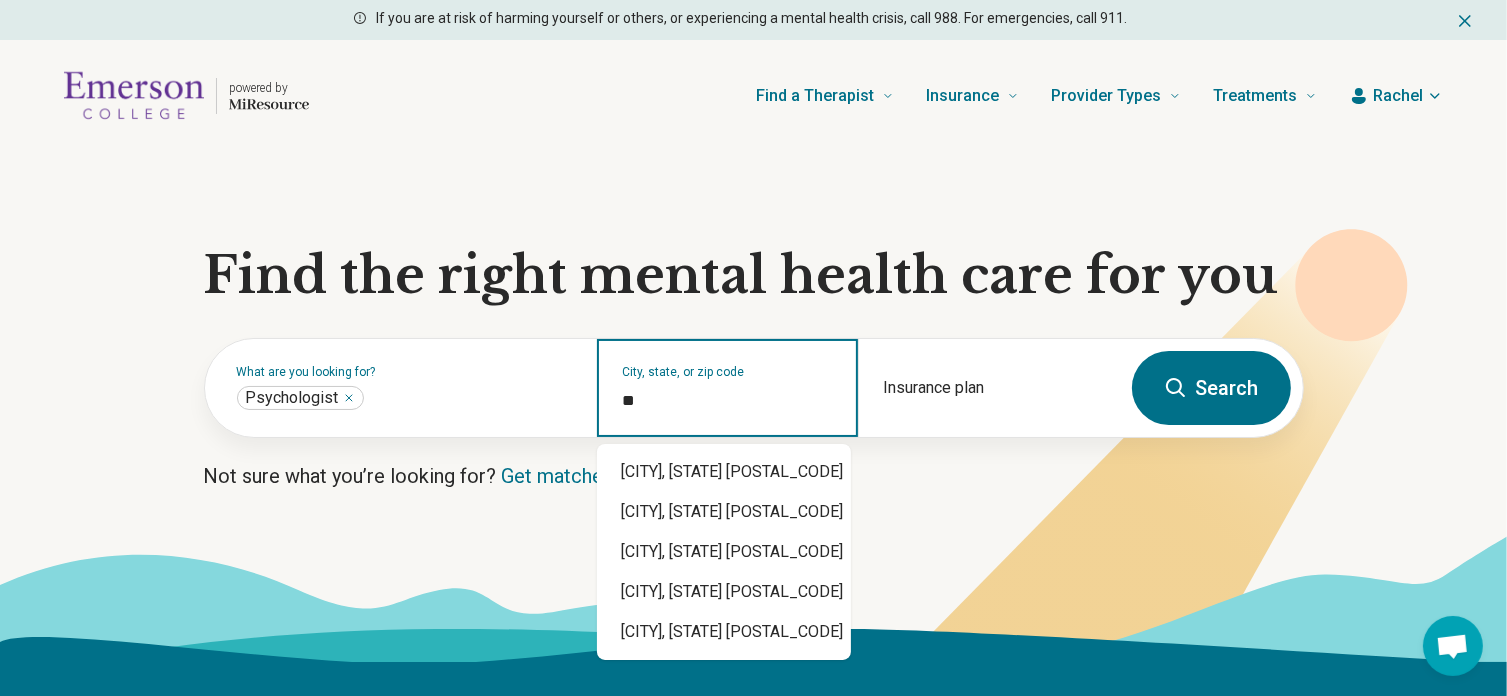 type on "*" 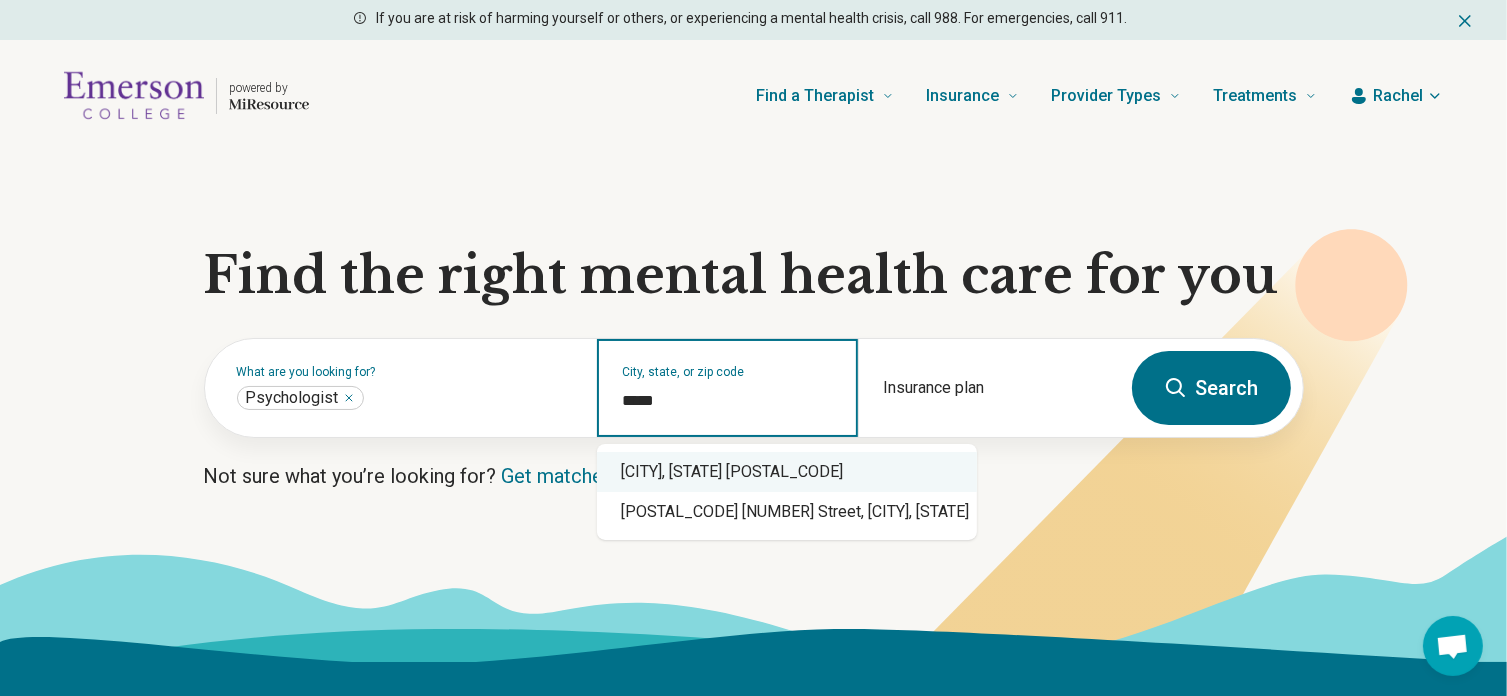 click on "[CITY], [STATE] [POSTAL_CODE]" at bounding box center [787, 472] 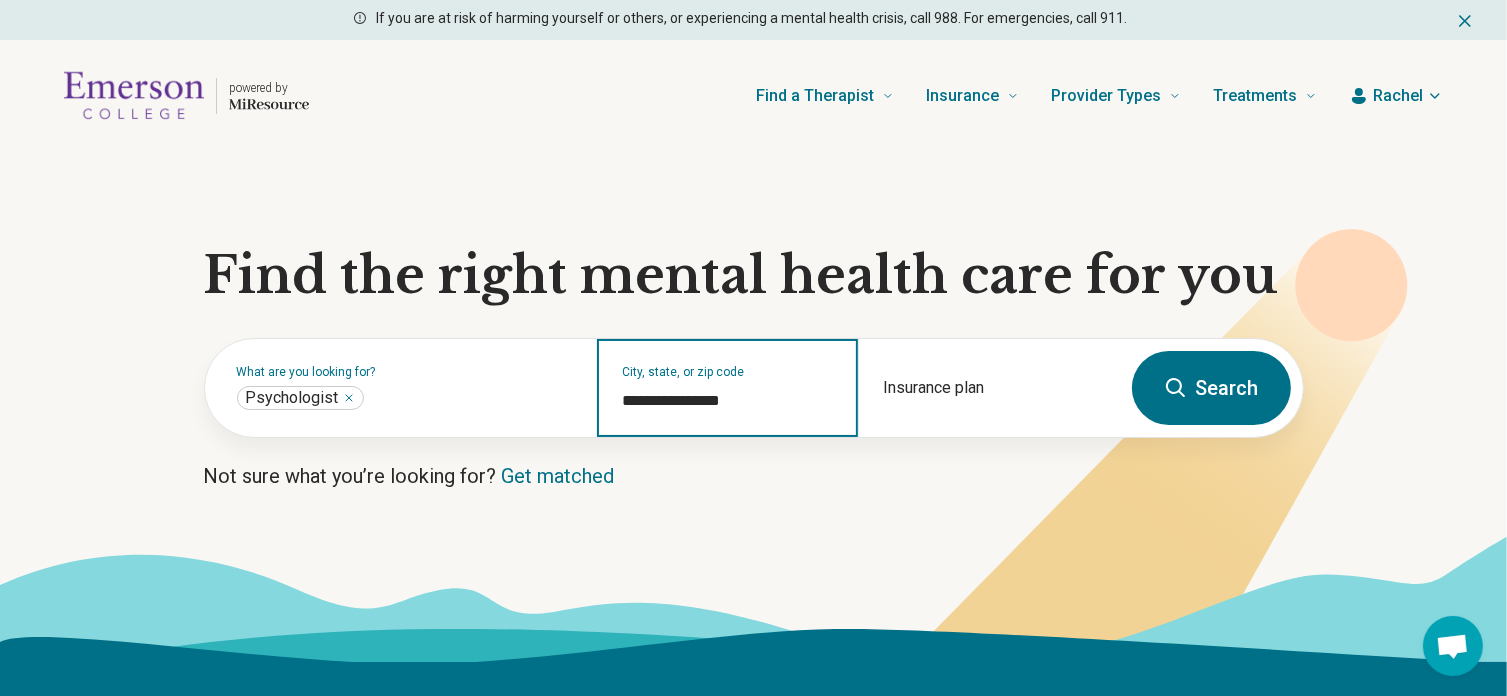 type on "**********" 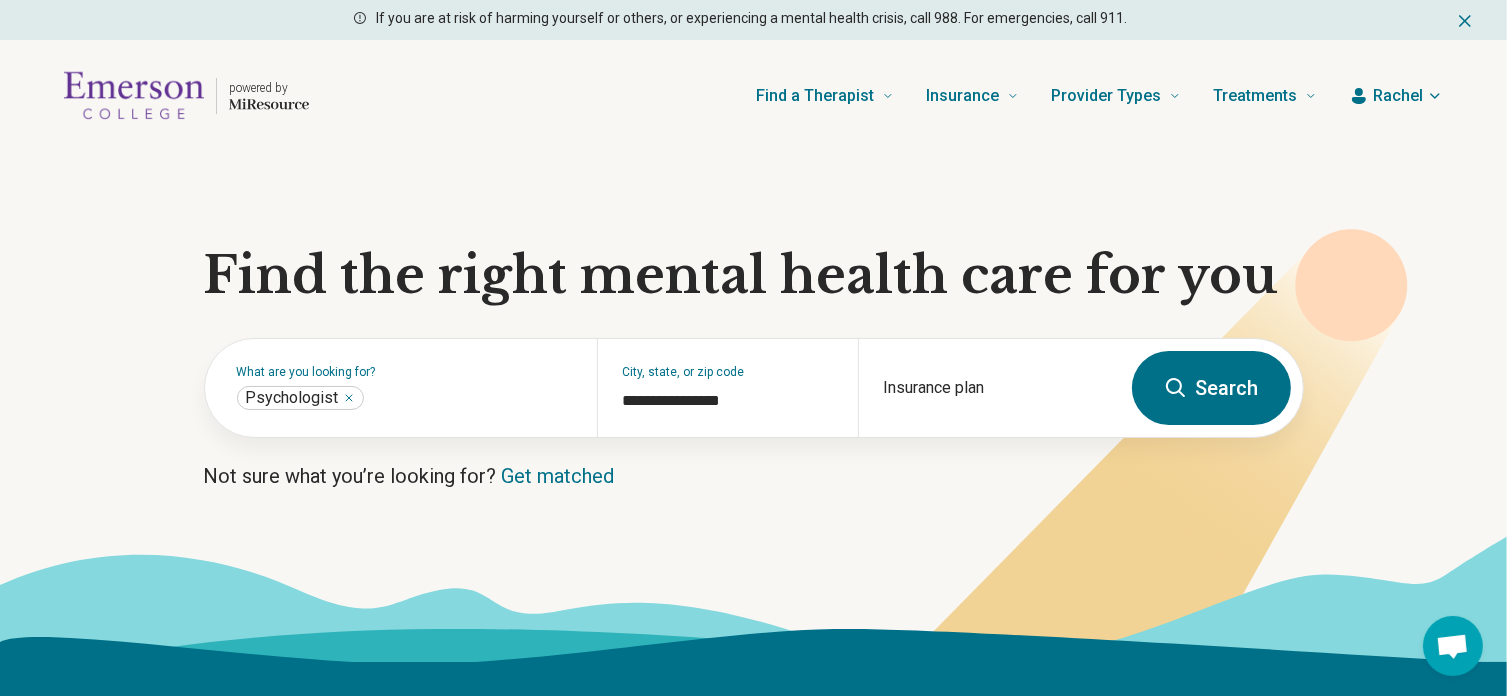 click 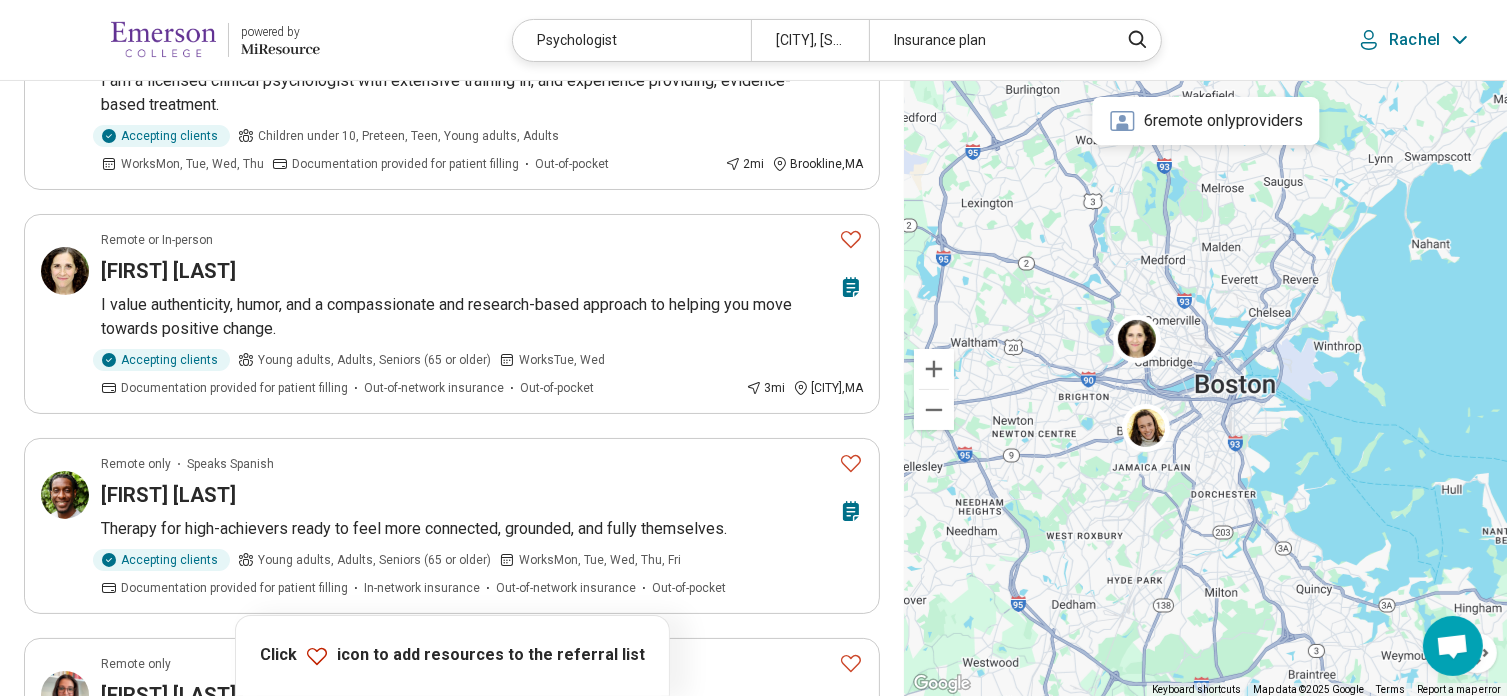 scroll, scrollTop: 0, scrollLeft: 0, axis: both 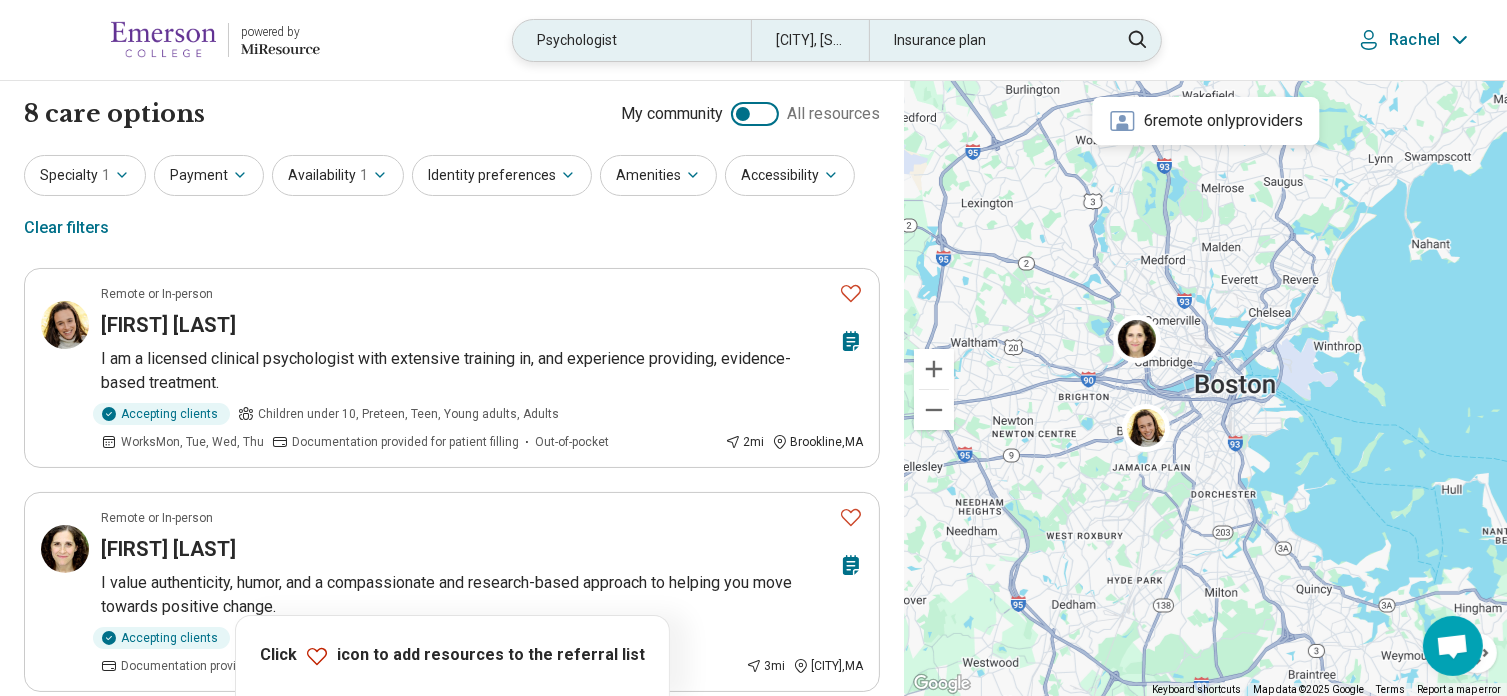 click on "Insurance plan" at bounding box center [987, 40] 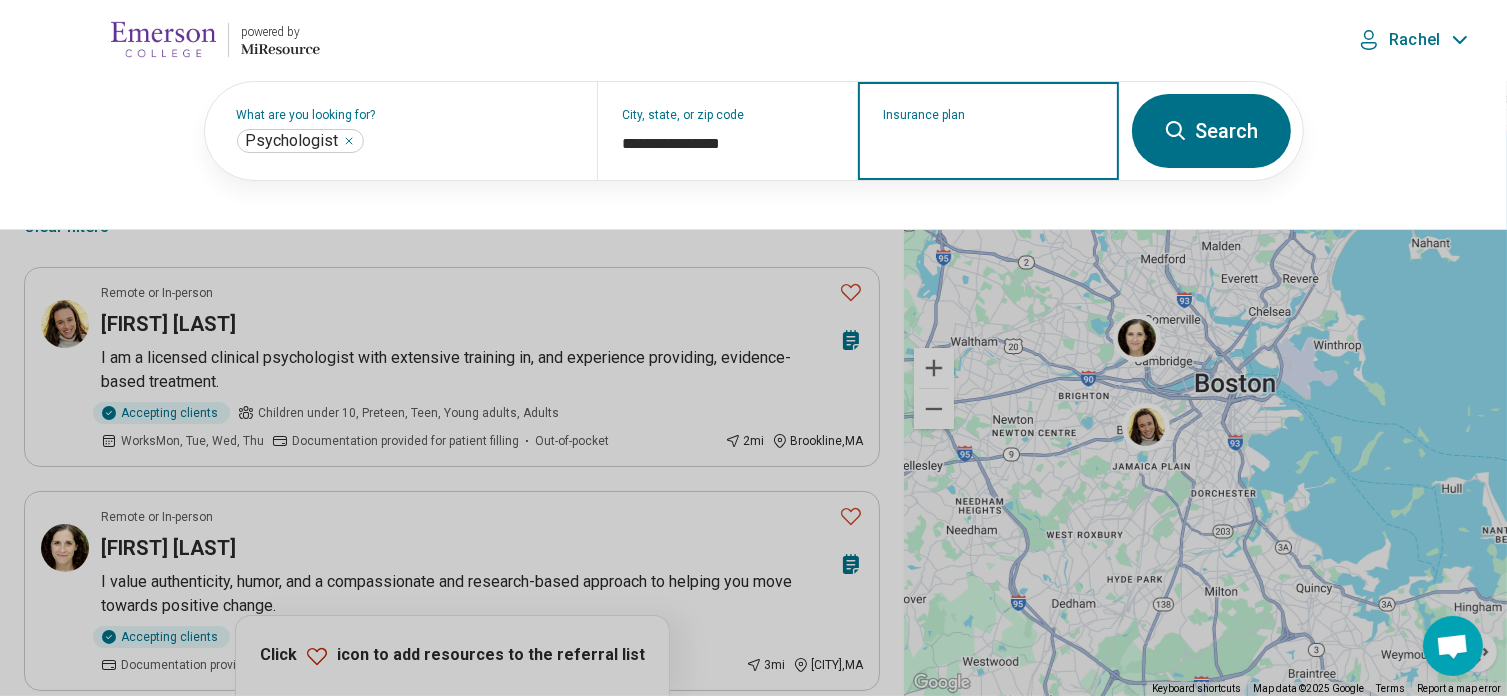 click on "Insurance plan" at bounding box center [989, 144] 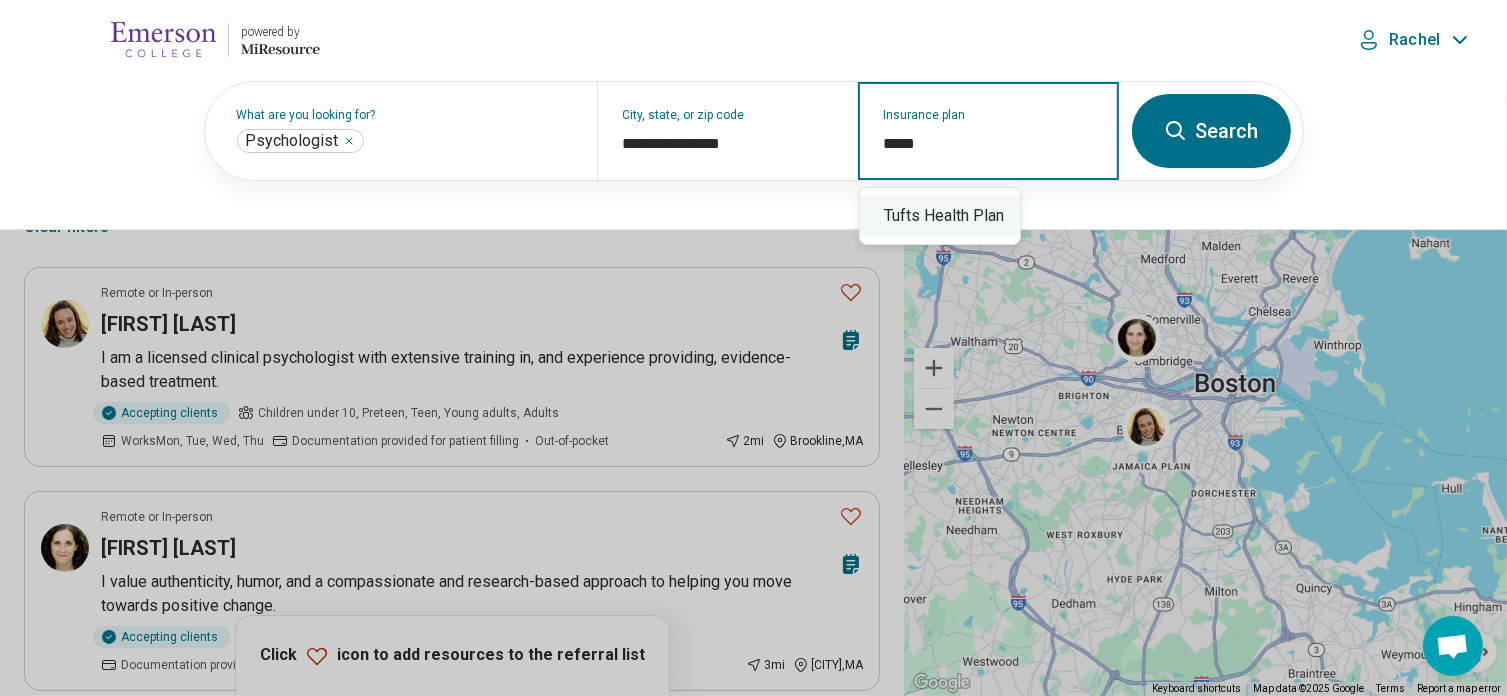 click on "Tufts Health Plan" at bounding box center [940, 216] 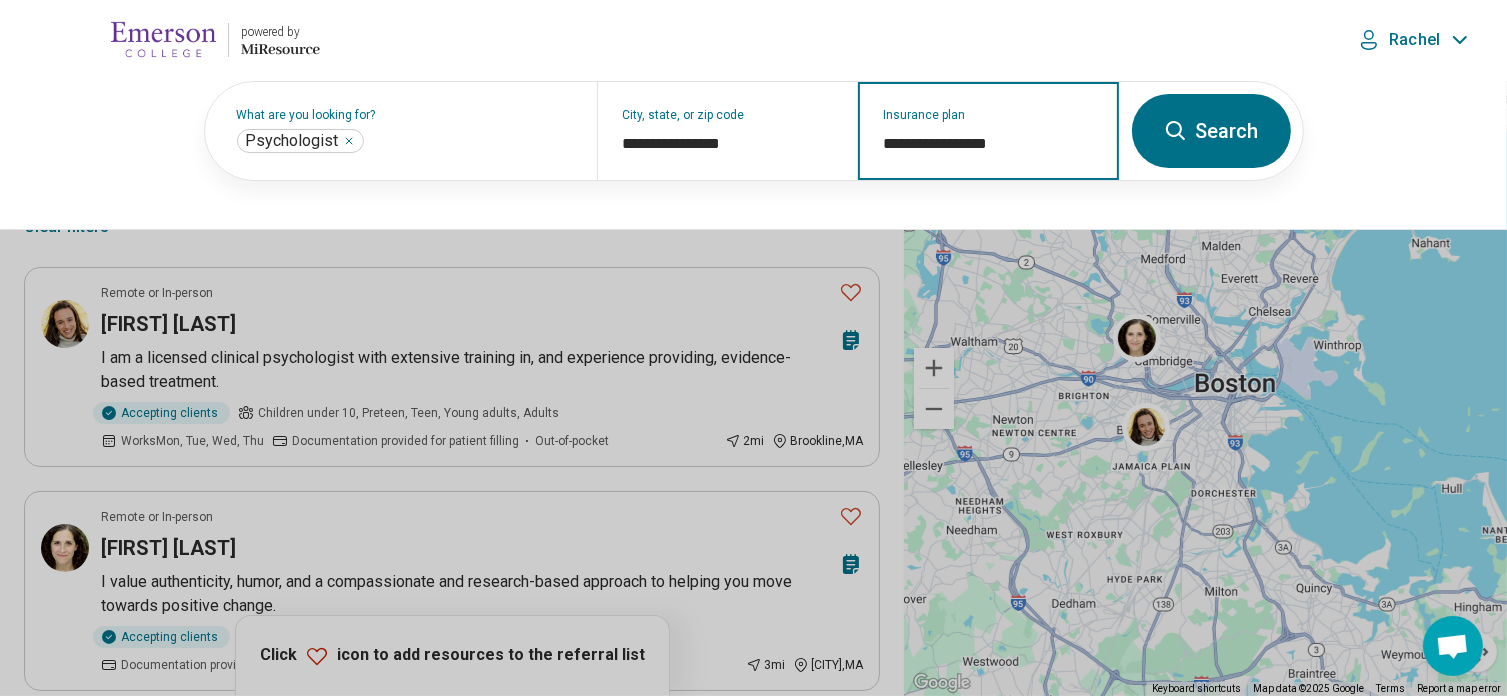 type on "**********" 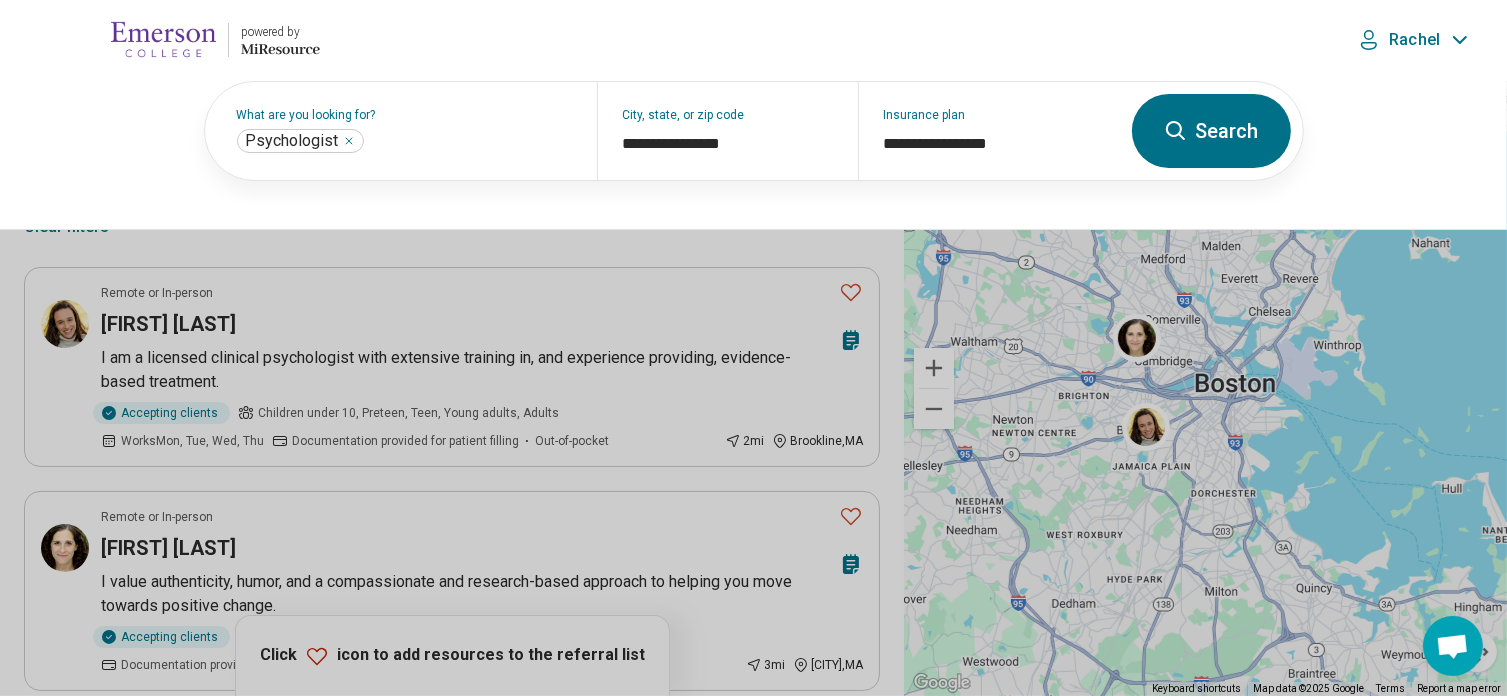 click 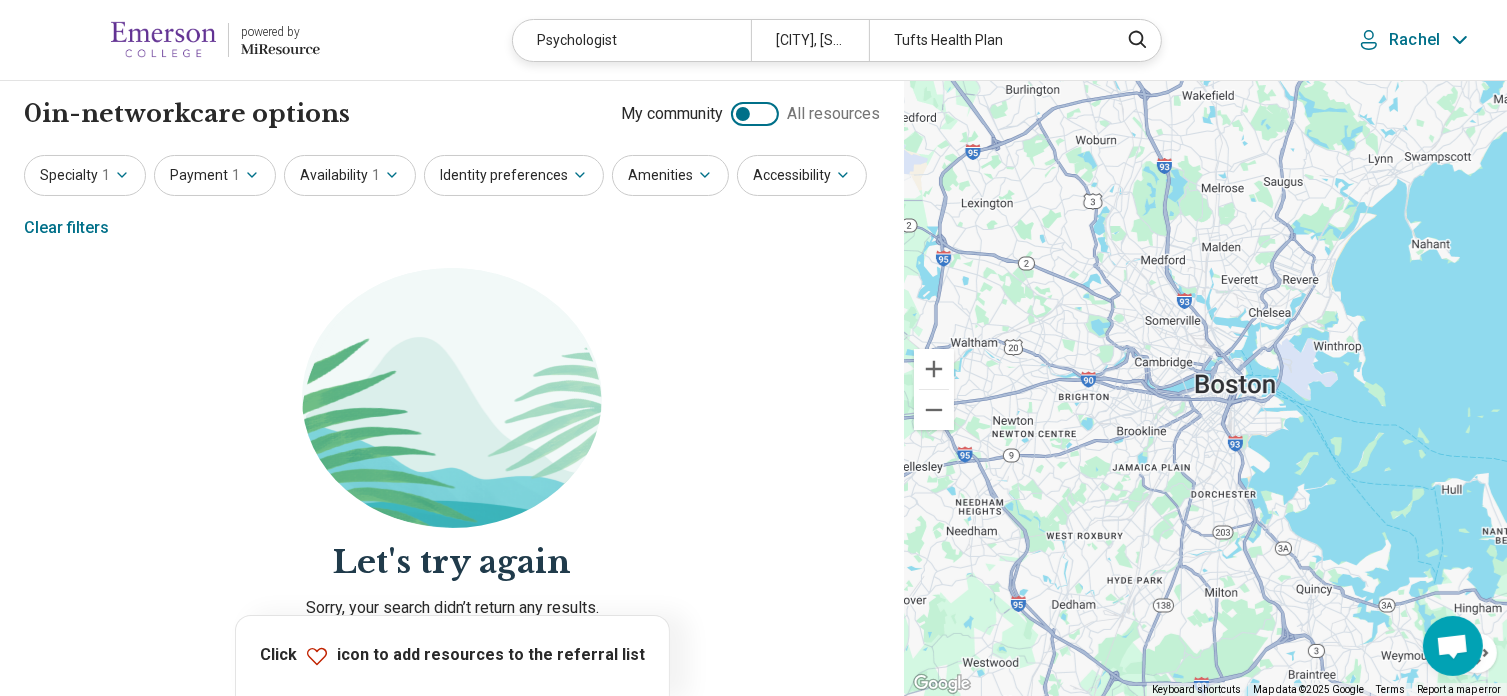 click at bounding box center [755, 114] 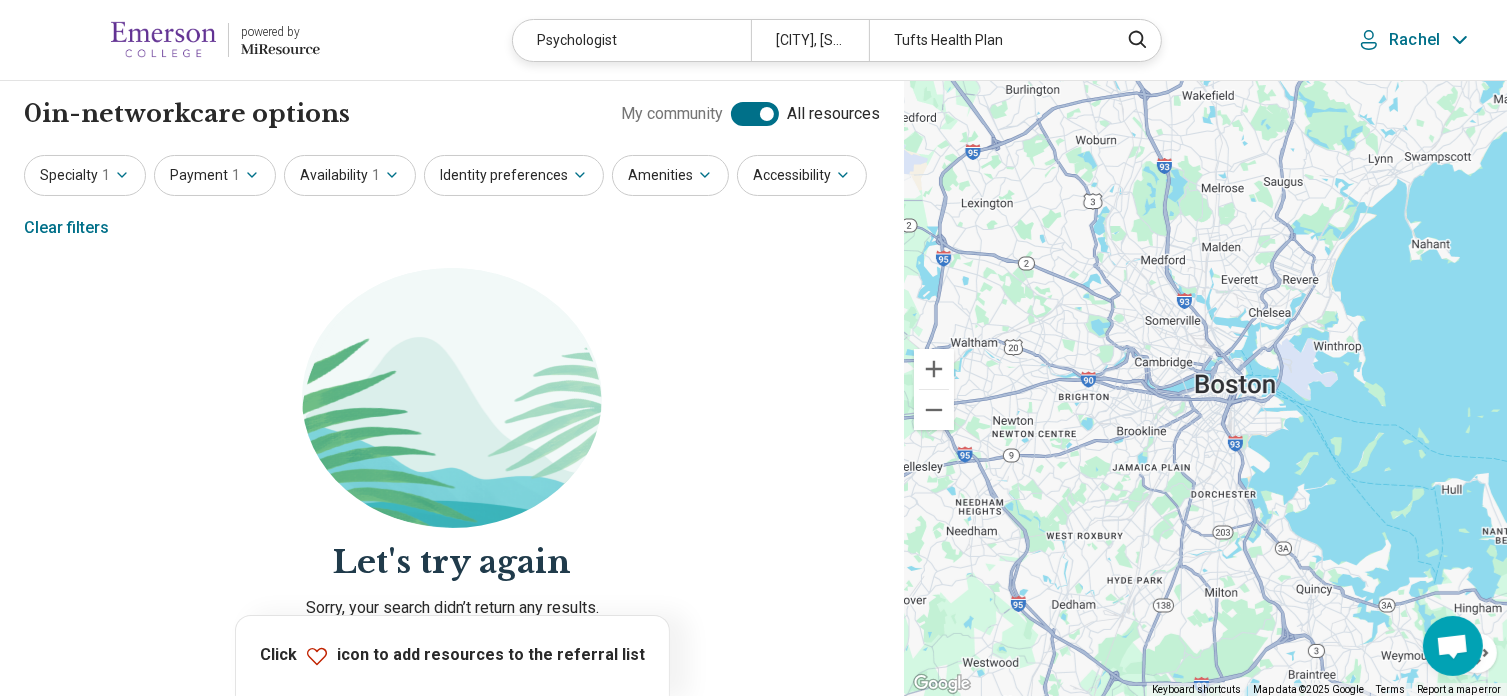 click at bounding box center (755, 114) 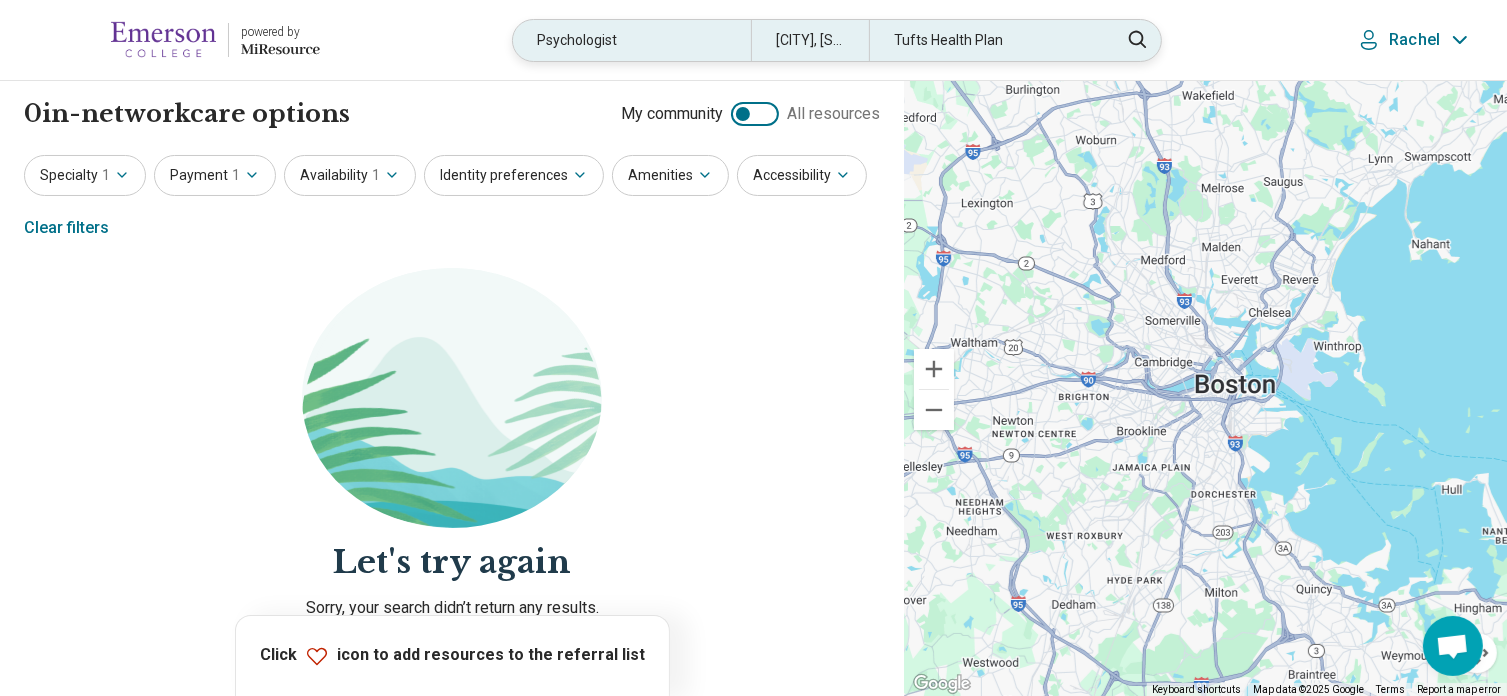 click on "Tufts Health Plan" at bounding box center [987, 40] 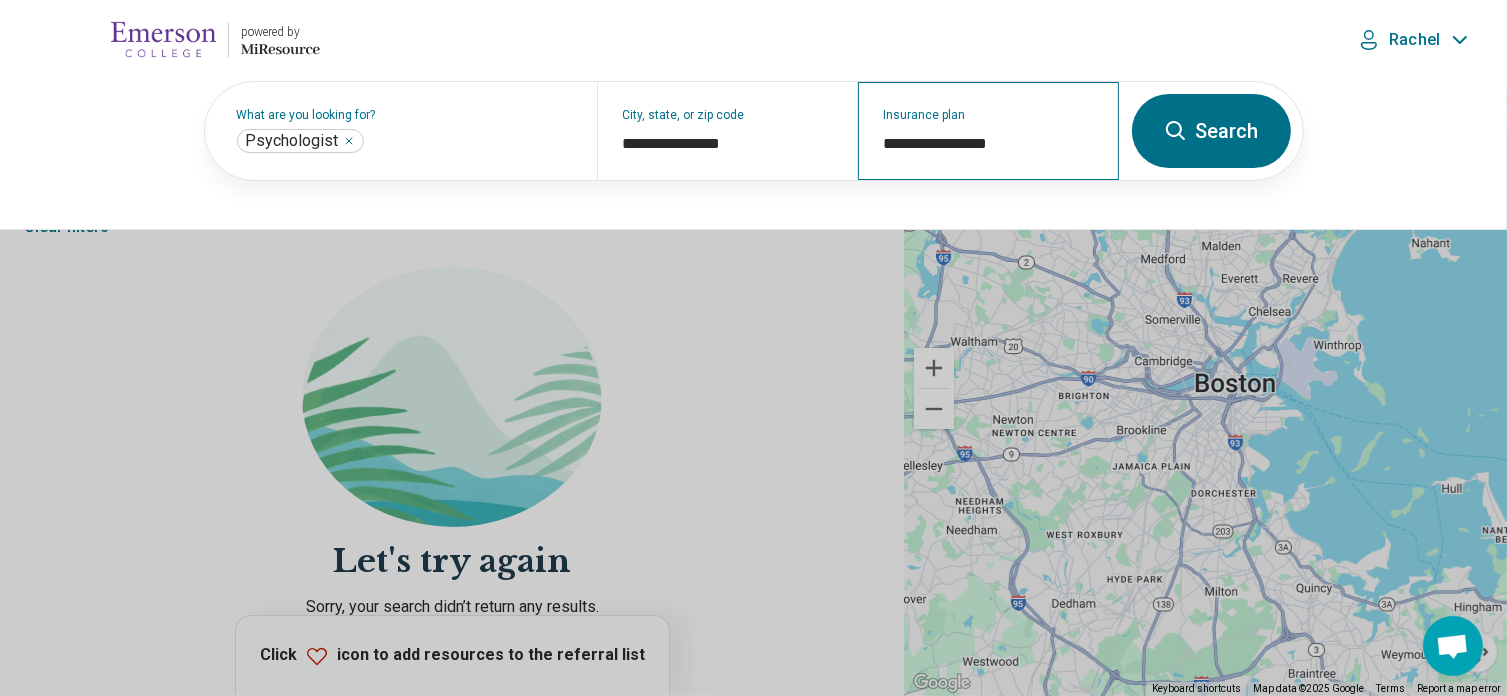 click on "**********" at bounding box center (988, 131) 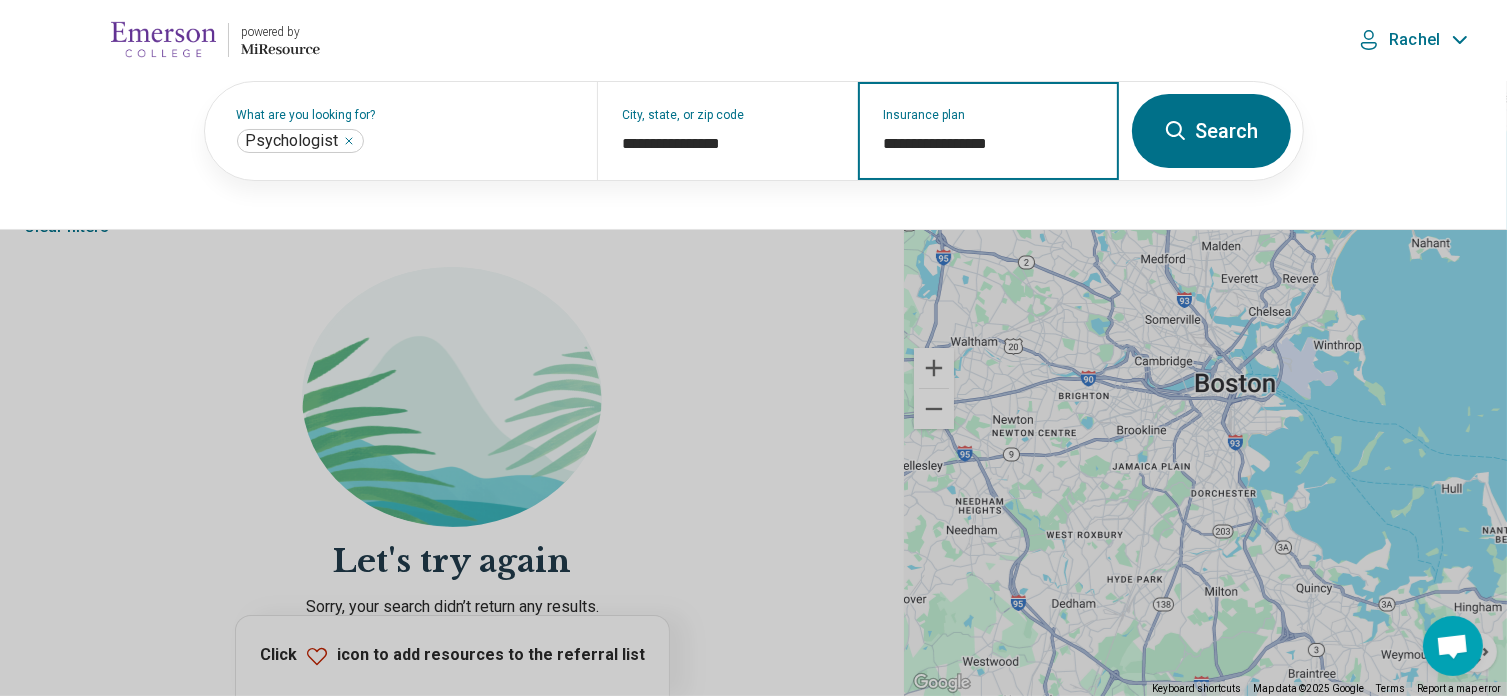 click on "**********" at bounding box center (989, 144) 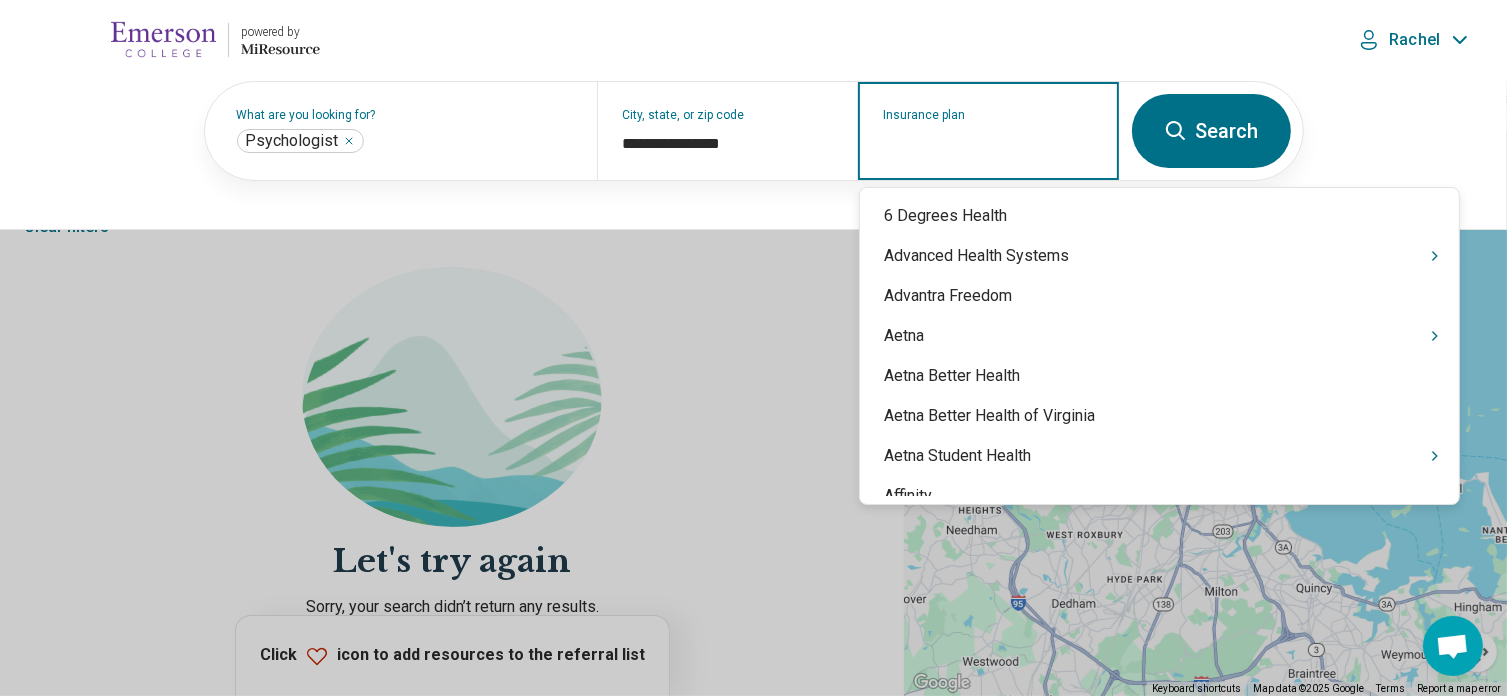 type 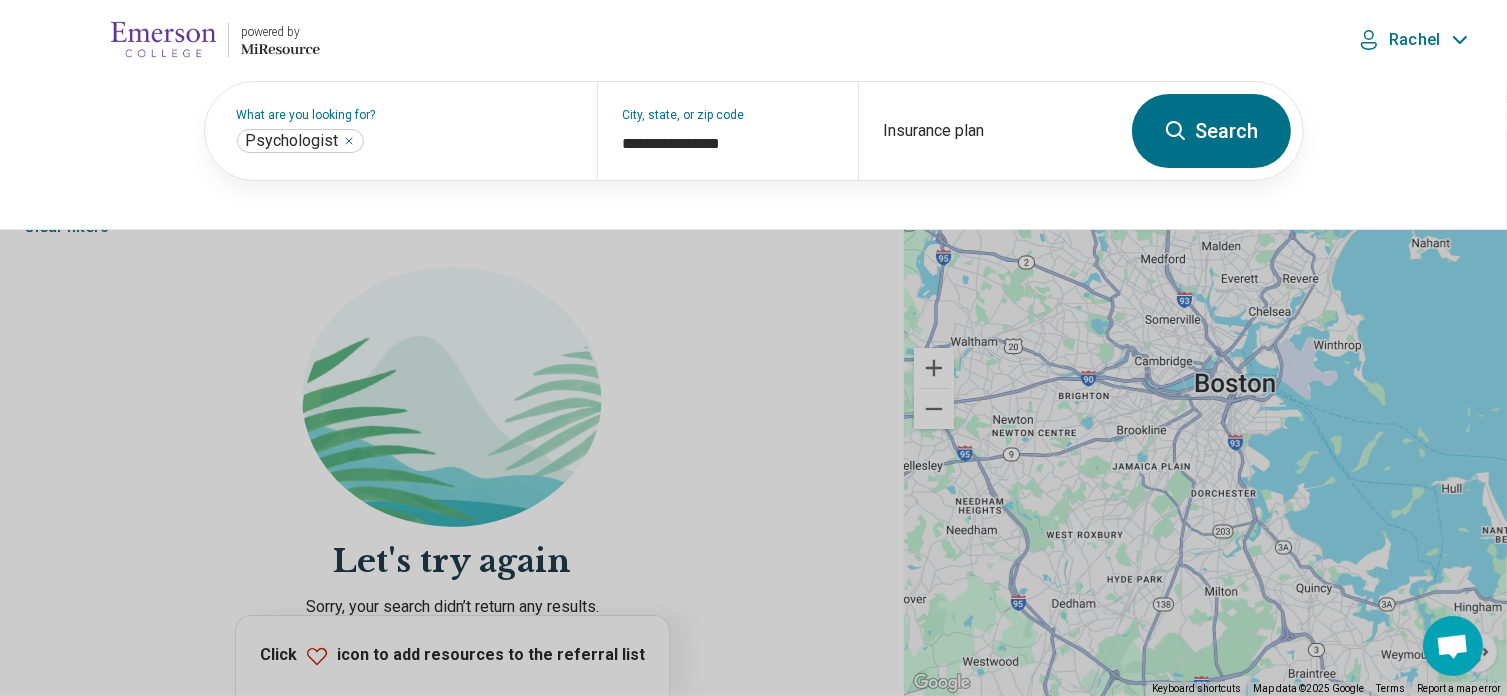 click on "Search" at bounding box center (1211, 131) 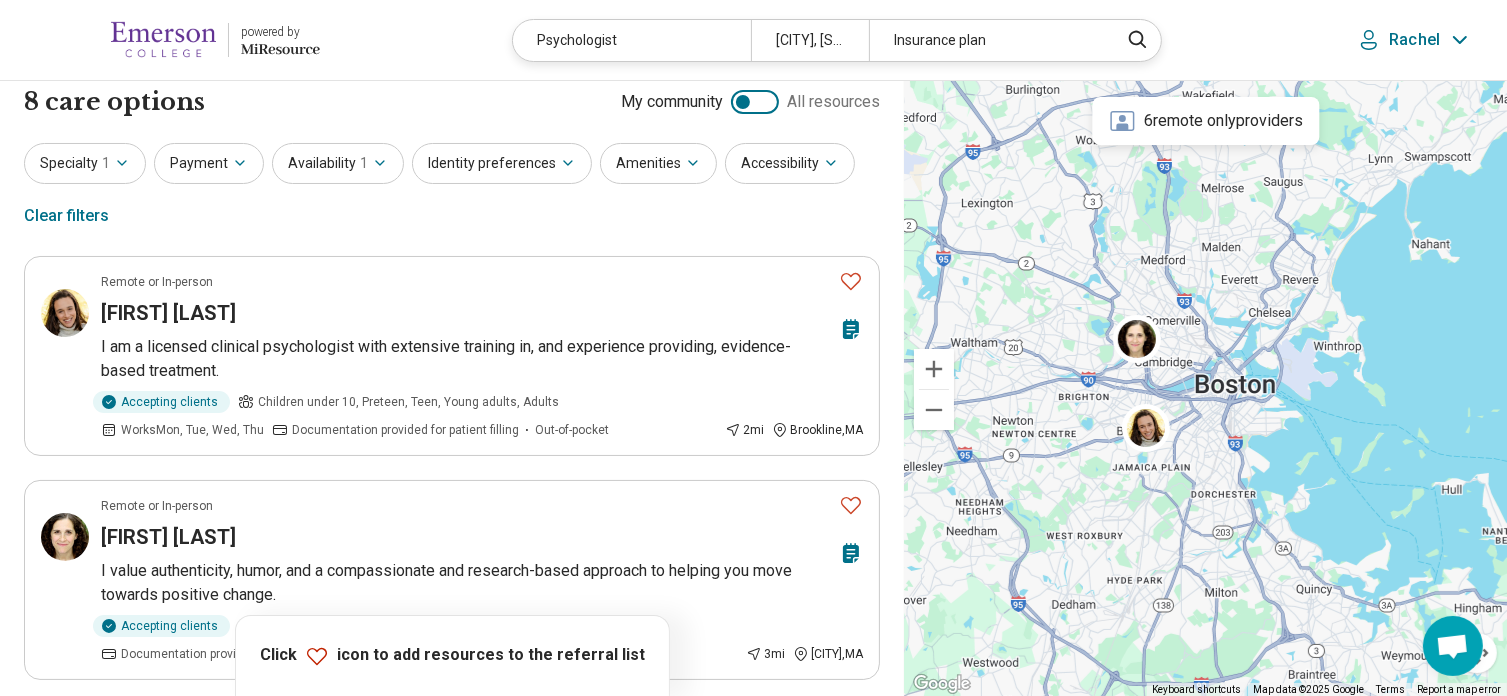 scroll, scrollTop: 0, scrollLeft: 0, axis: both 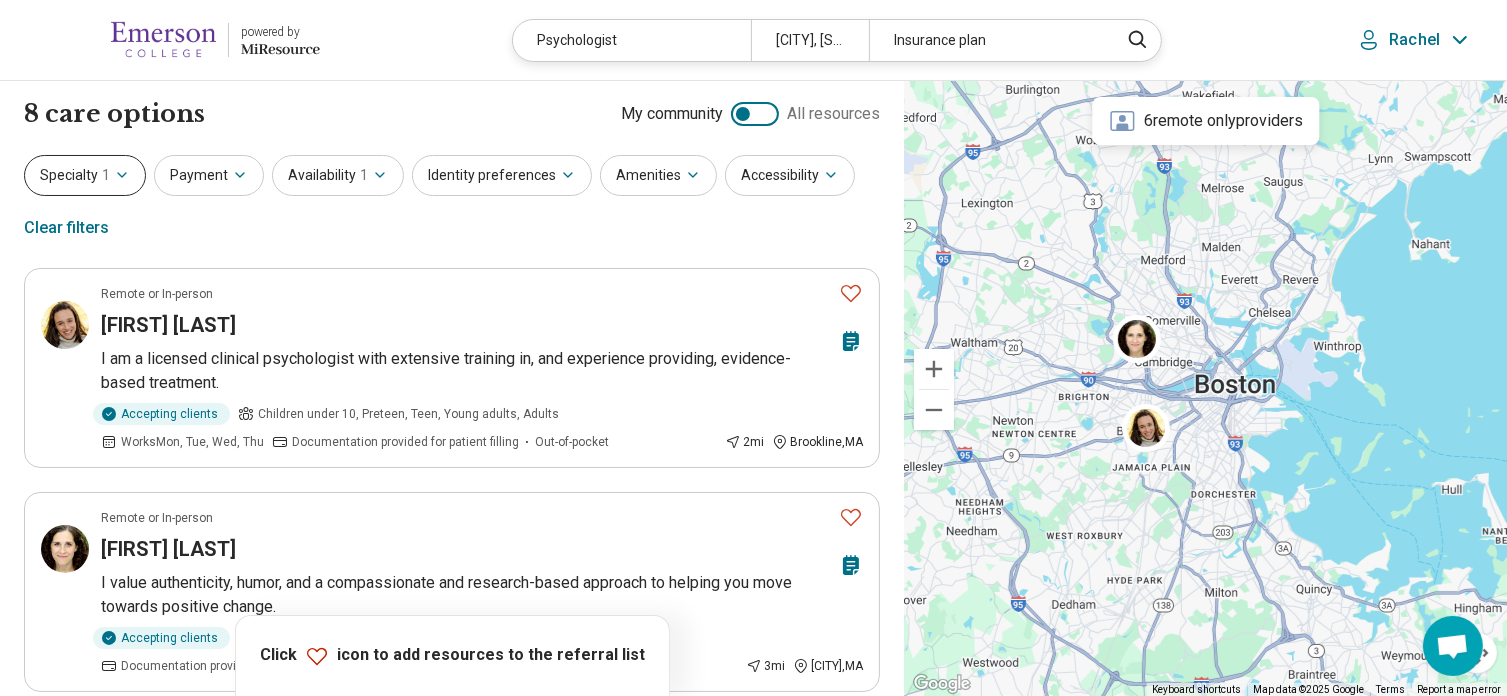 click 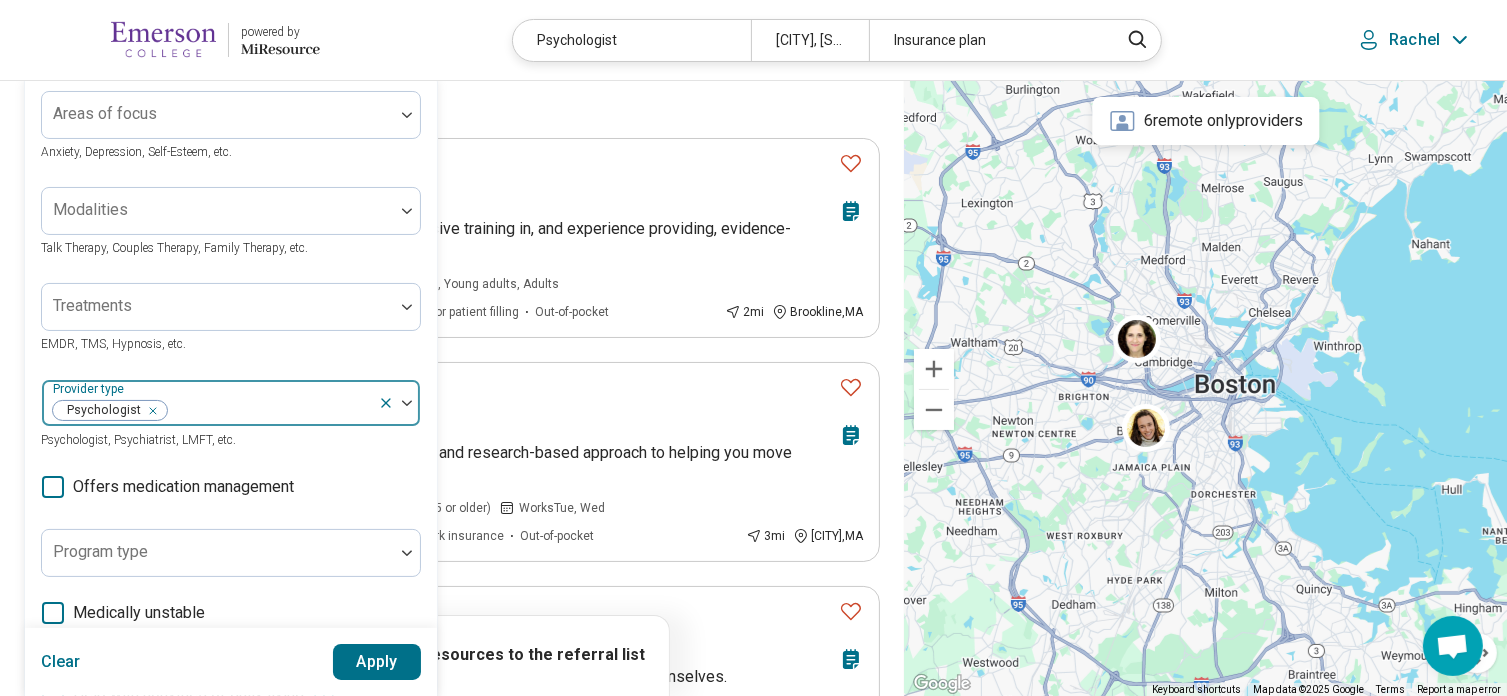 scroll, scrollTop: 131, scrollLeft: 0, axis: vertical 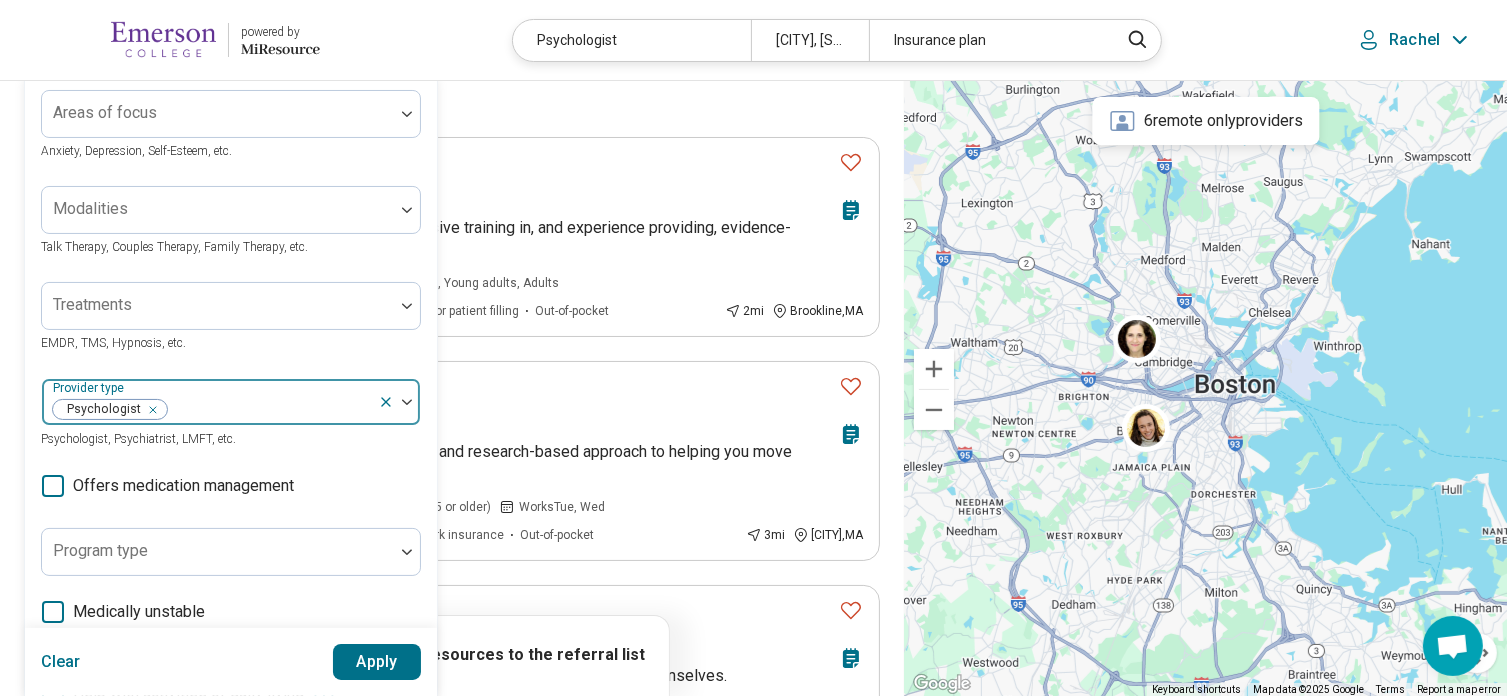 click at bounding box center (269, 410) 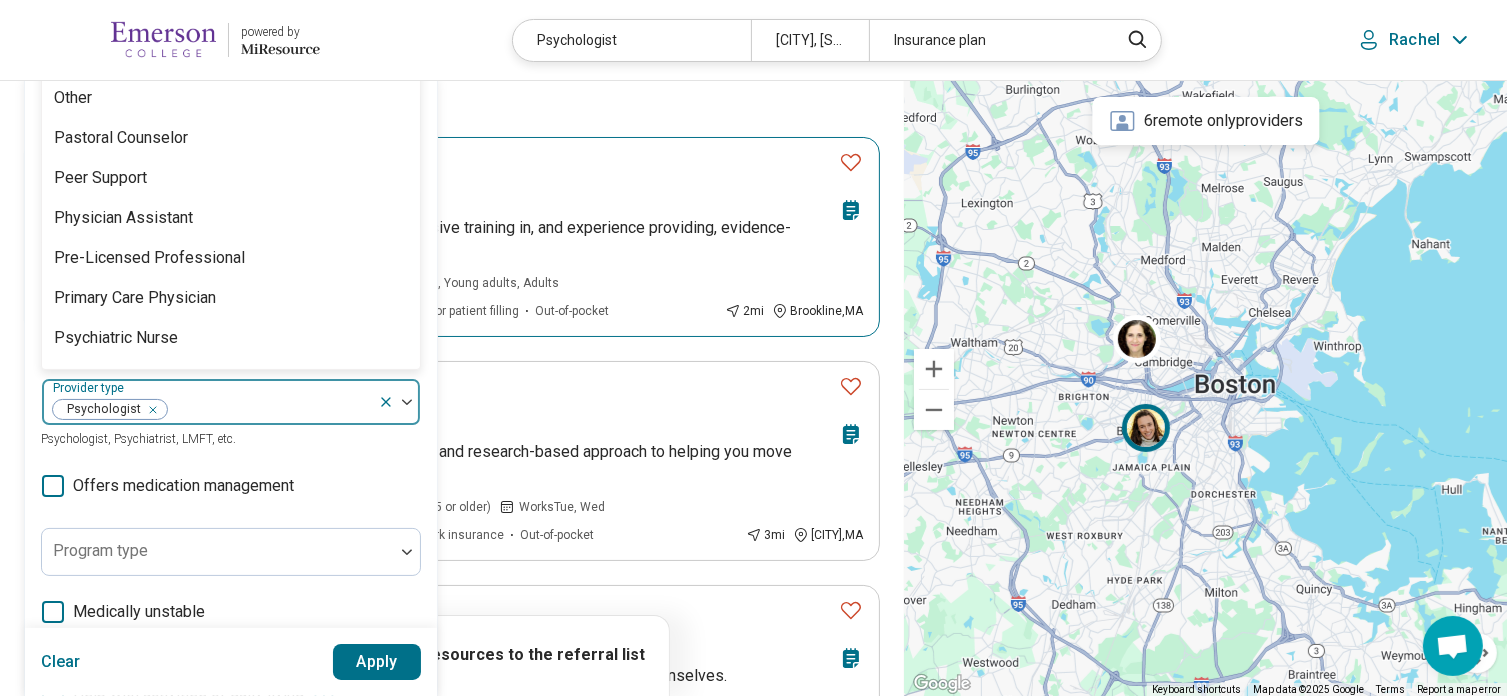 scroll, scrollTop: 2238, scrollLeft: 0, axis: vertical 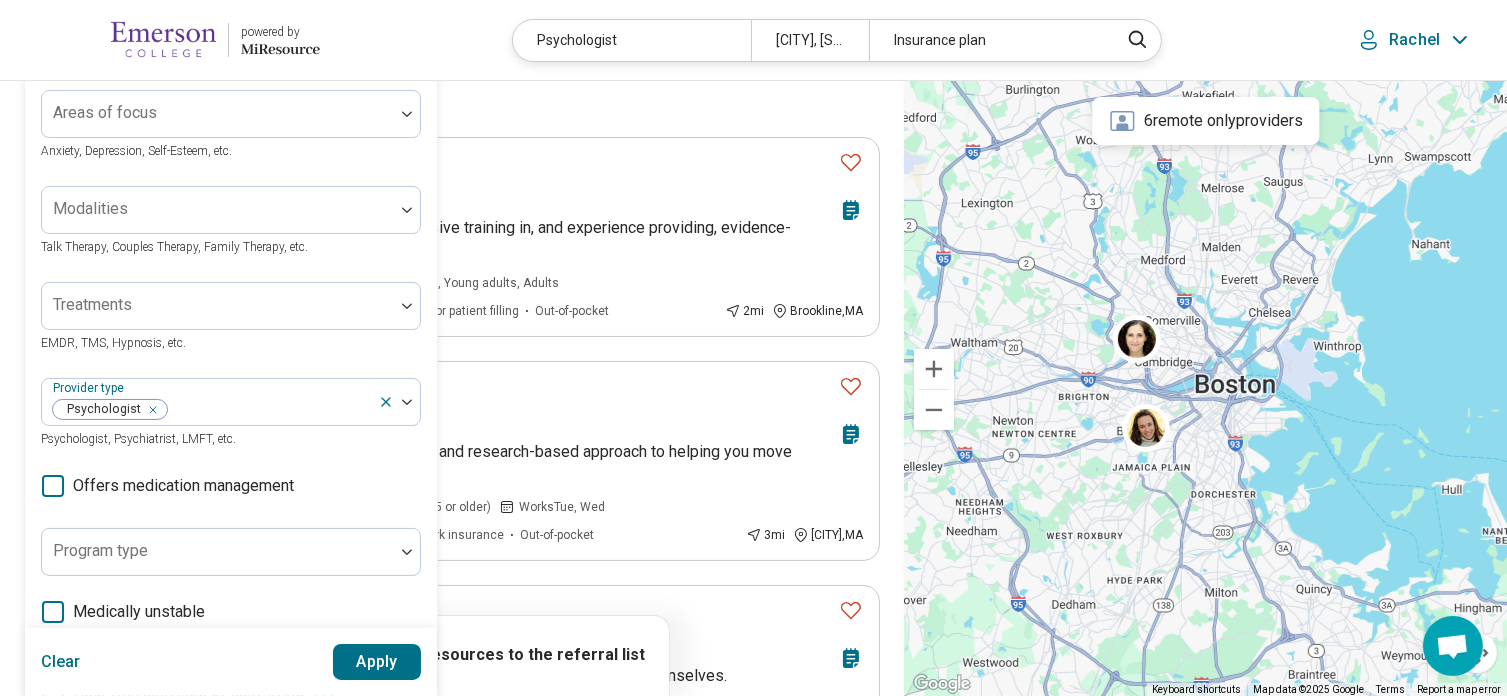 click on "Remote or In-person [FIRST] [LAST] I am a licensed clinical psychologist with extensive training in, and experience providing, evidence-based treatment. Accepting clients Children under 10, Preteen, Teen, Young adults, Adults Works  Mon, Tue, Wed, Thu Documentation provided for patient filling Out-of-pocket 2  mi [CITY], [STATE] Remote or In-person [FIRST] [LAST] I value authenticity, humor, and a compassionate and research-based approach to helping you move towards positive change. Accepting clients Young adults, Adults, Seniors (65 or older) Works  Tue, Wed Documentation provided for patient filling Out-of-network insurance Out-of-pocket 3  mi [CITY], [STATE] Remote only Speaks Spanish [FIRST] [LAST] Therapy for high-achievers ready to feel more connected, grounded, and fully themselves. Accepting clients Young adults, Adults, Seniors (65 or older) Works  Mon, Tue, Wed, Thu, Fri Documentation provided for patient filling In-network insurance Out-of-network insurance Out-of-pocket Remote only All ages" at bounding box center (452, 972) 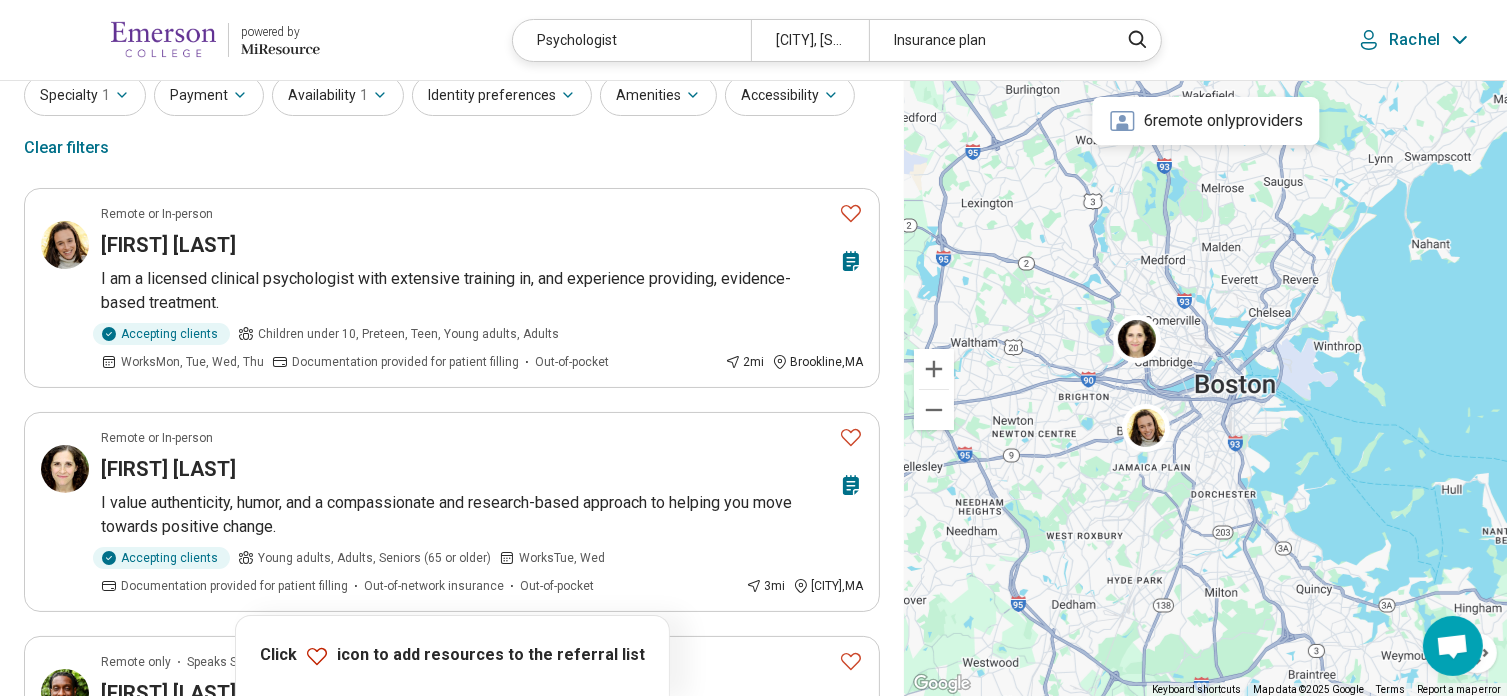 scroll, scrollTop: 75, scrollLeft: 0, axis: vertical 